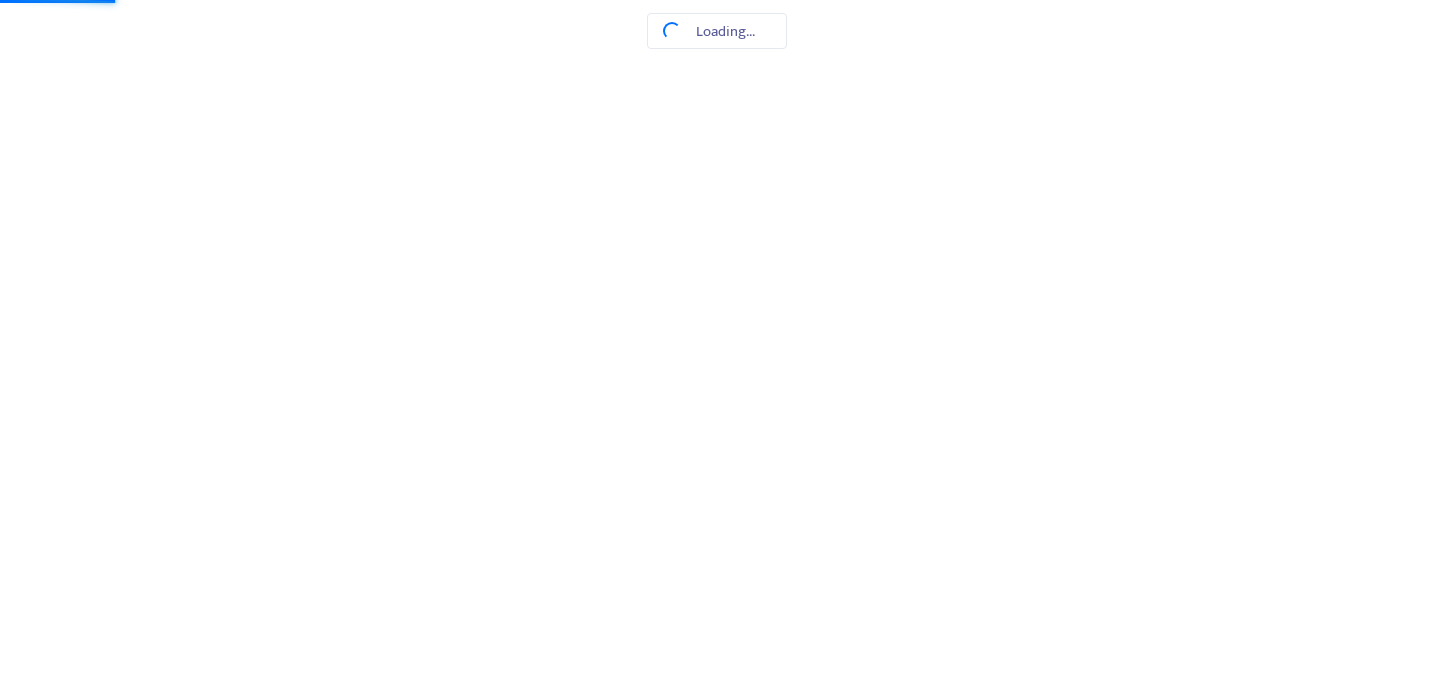 scroll, scrollTop: 0, scrollLeft: 0, axis: both 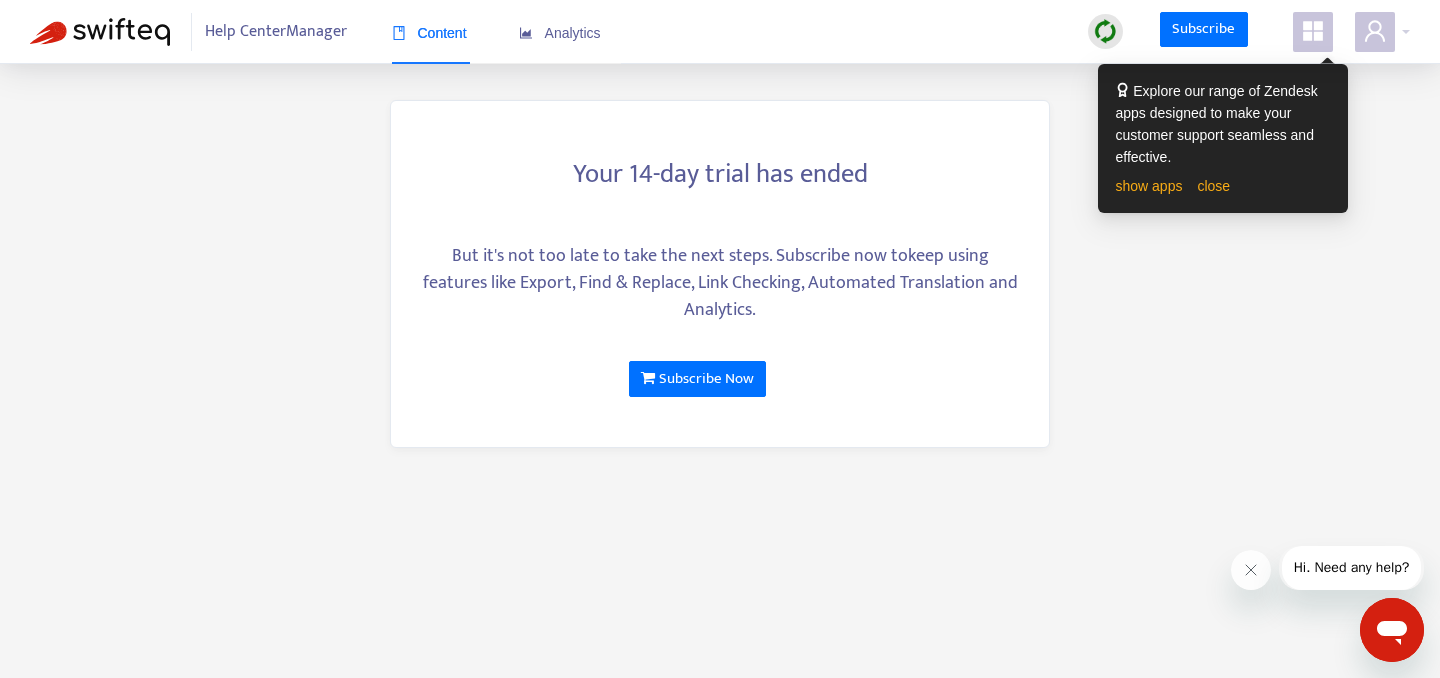 click 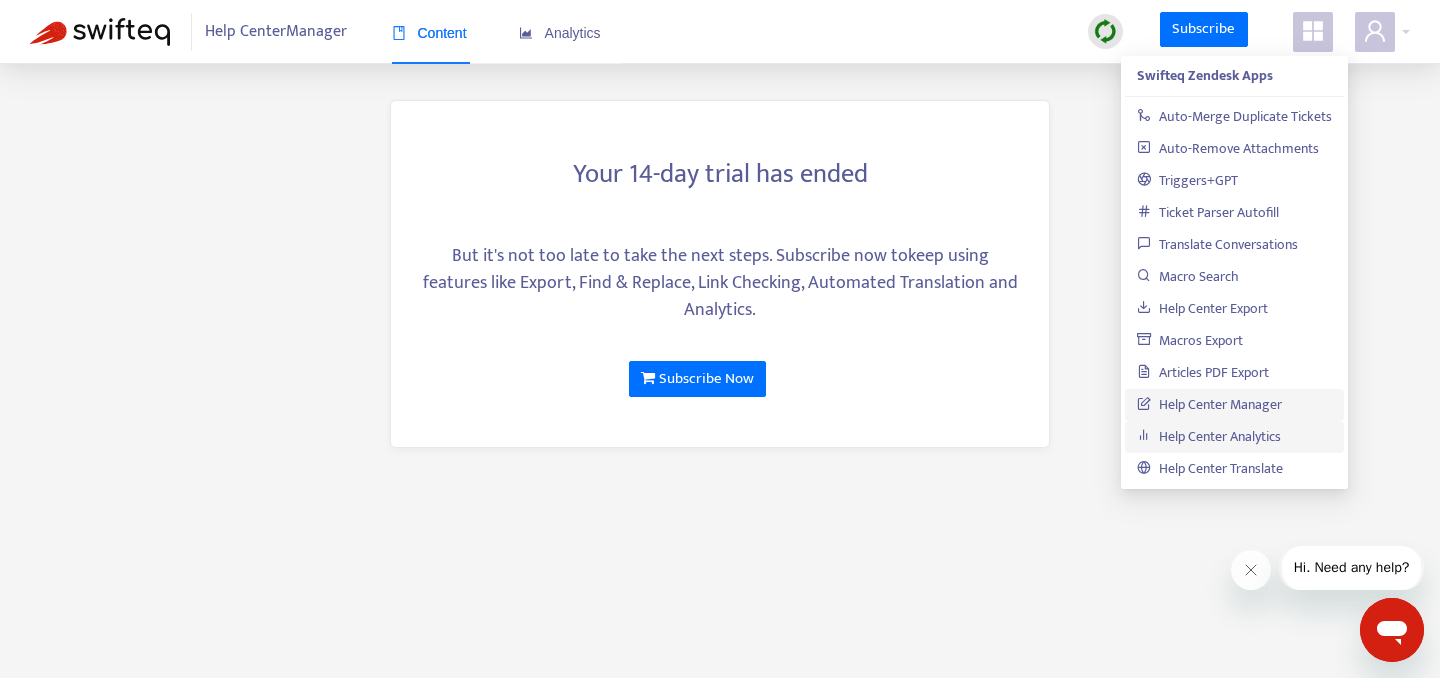 click on "Help Center Analytics" at bounding box center [1209, 436] 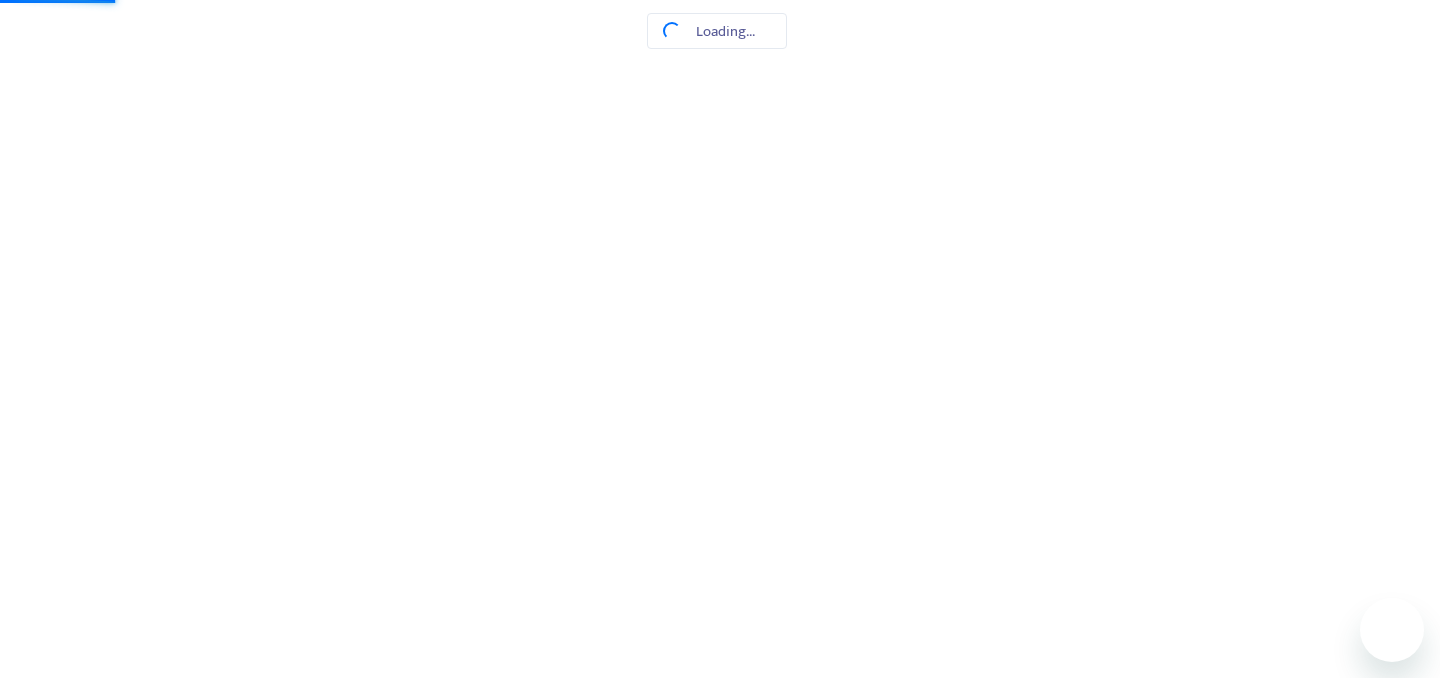 scroll, scrollTop: 0, scrollLeft: 0, axis: both 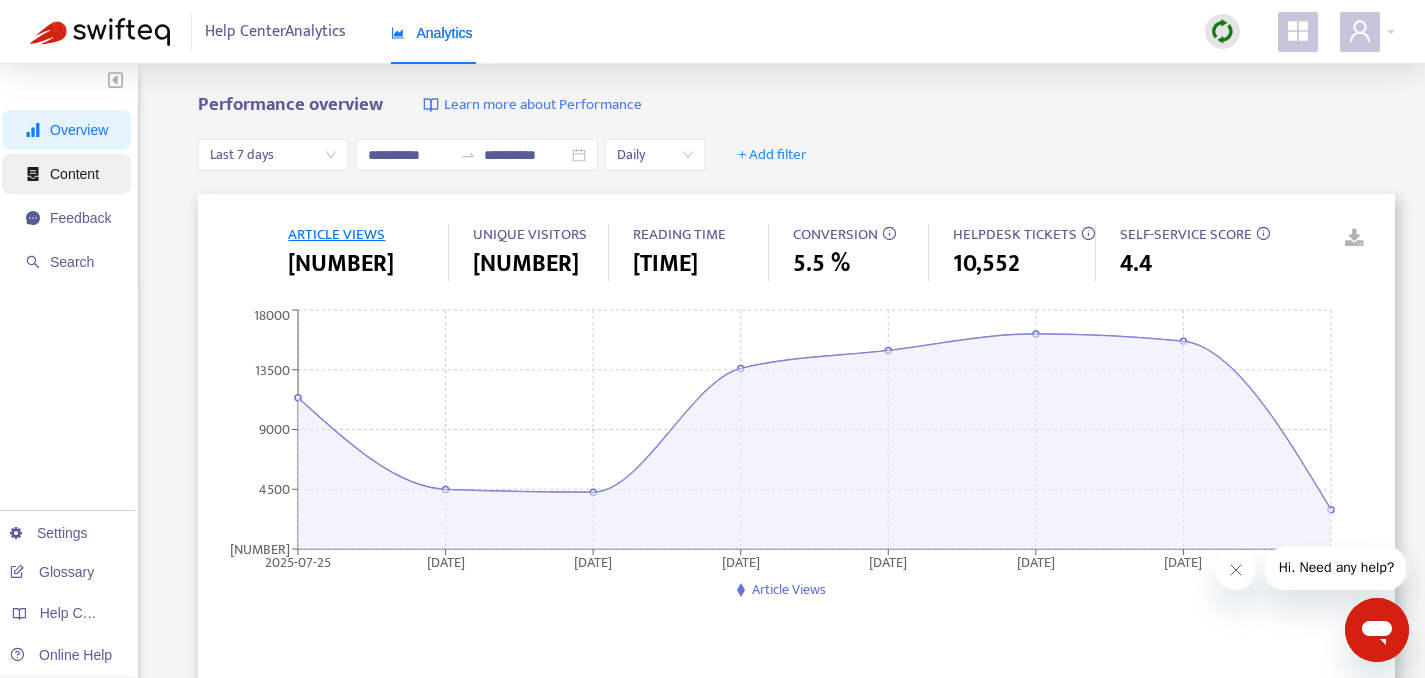 click on "Content" at bounding box center [74, 174] 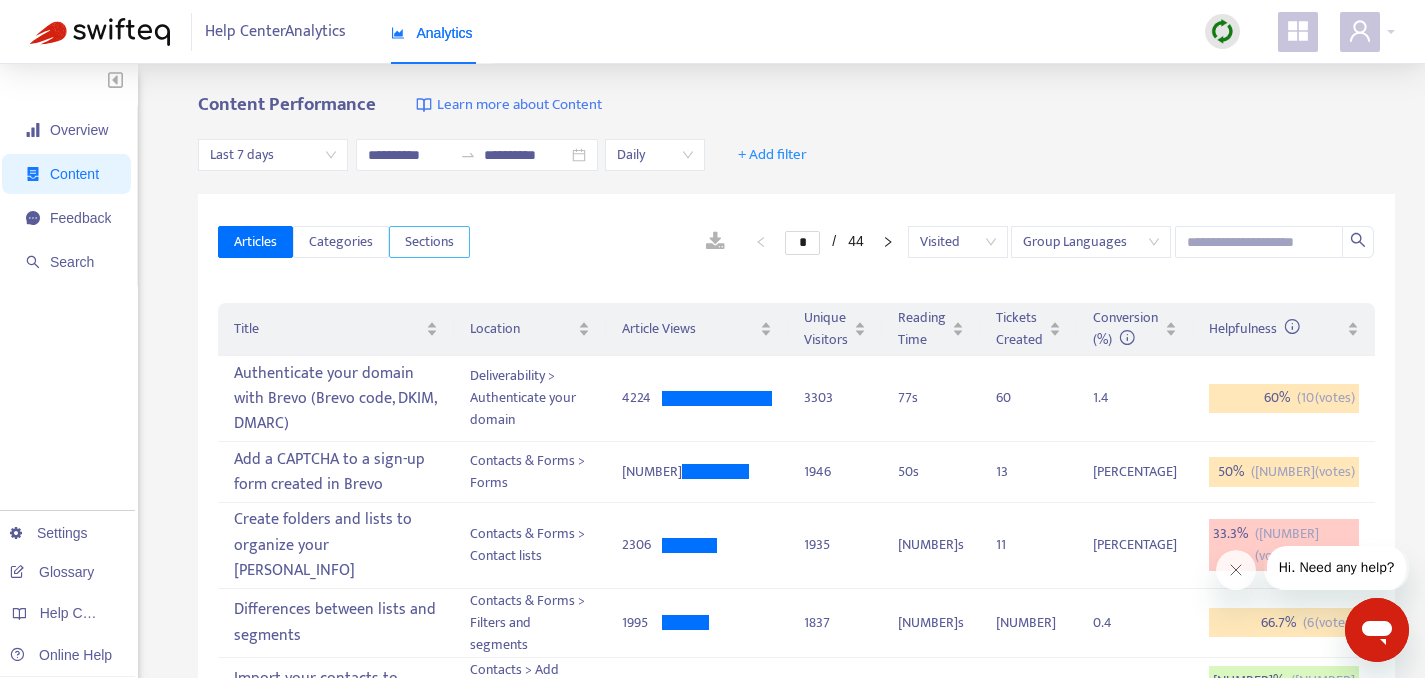 click on "Sections" at bounding box center [429, 242] 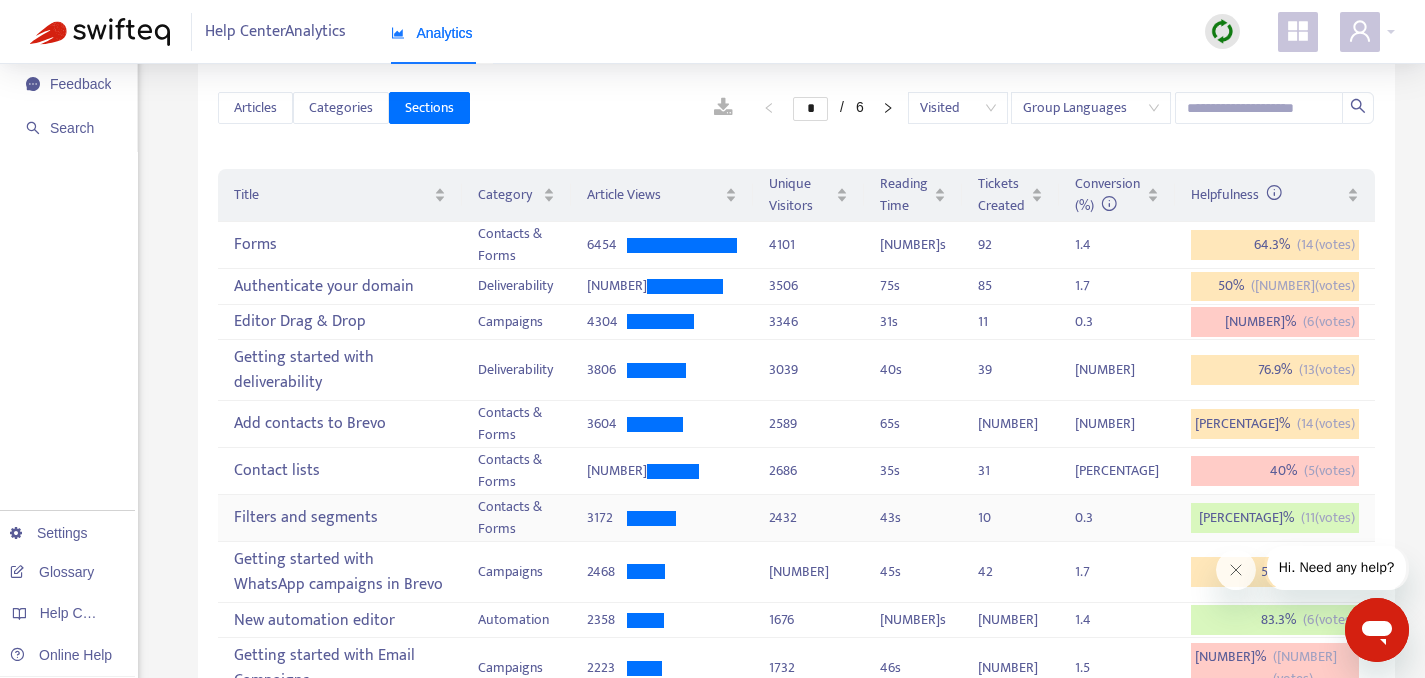 scroll, scrollTop: 120, scrollLeft: 0, axis: vertical 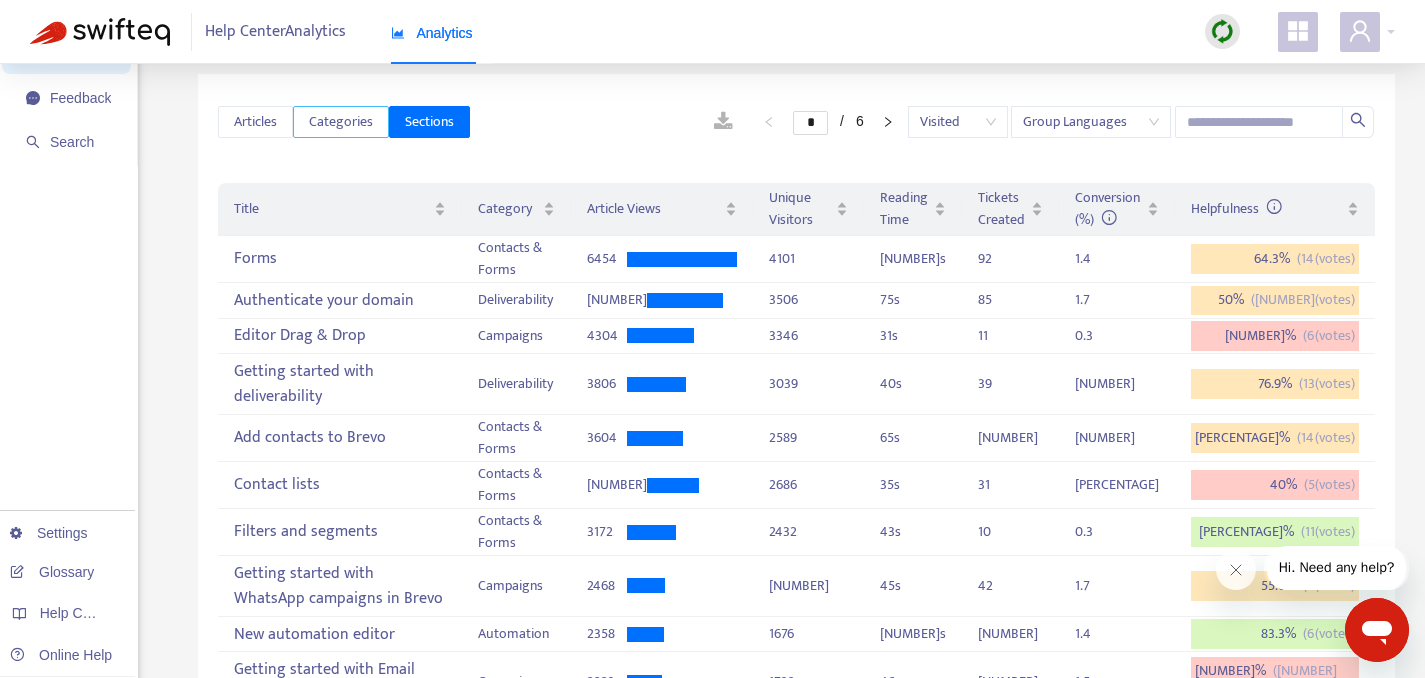 click on "Categories" at bounding box center [341, 122] 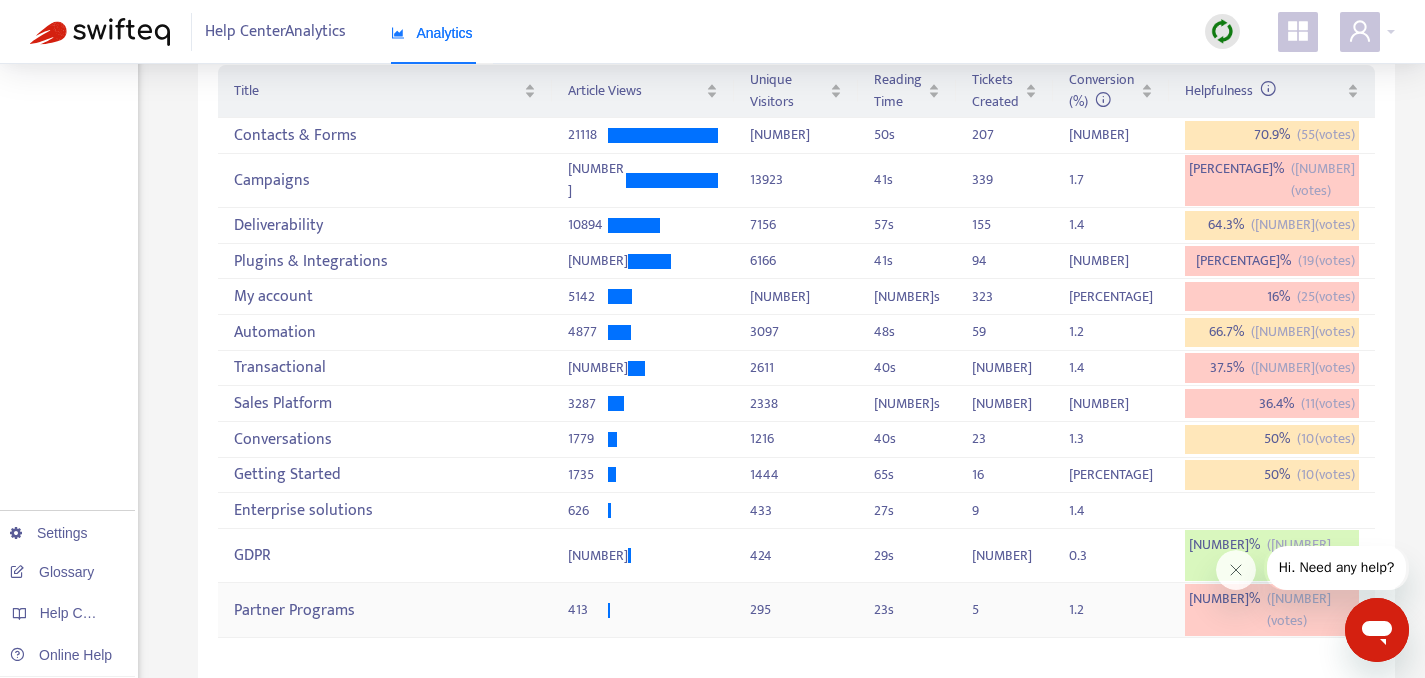 scroll, scrollTop: 241, scrollLeft: 0, axis: vertical 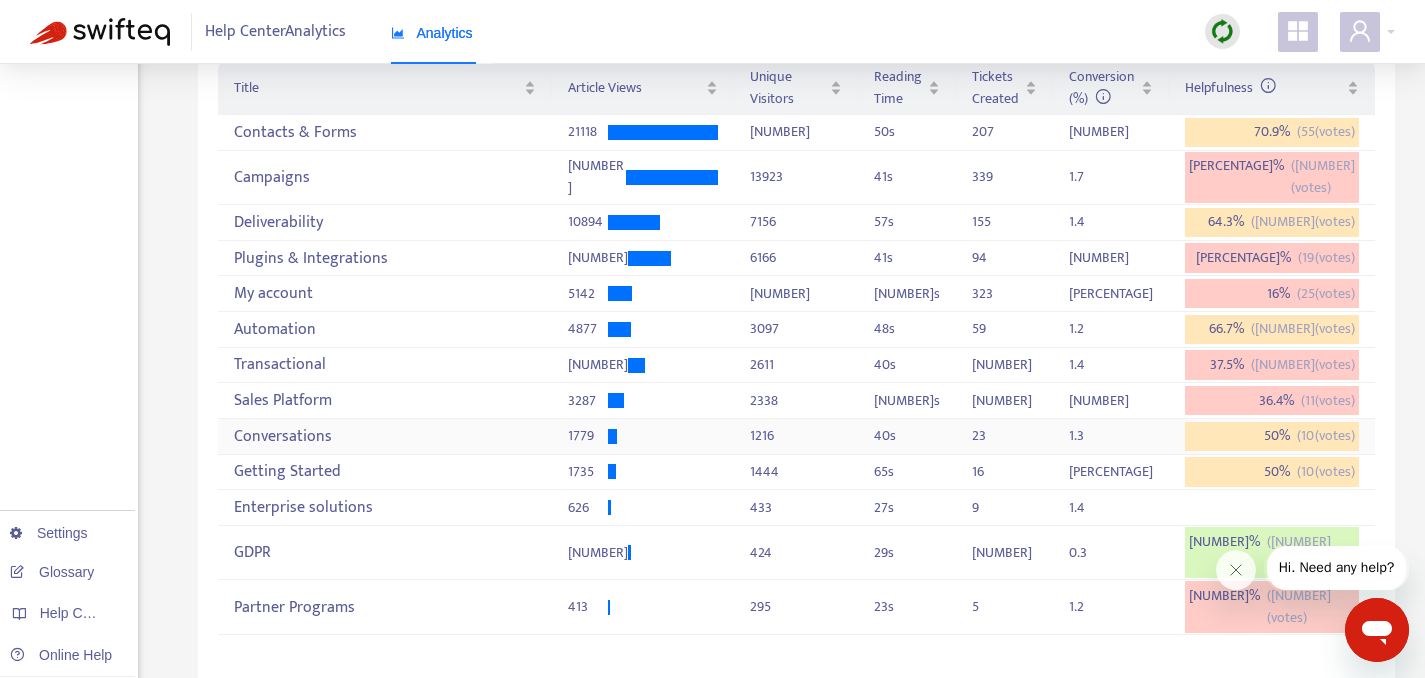 click on "Conversations" at bounding box center (385, 436) 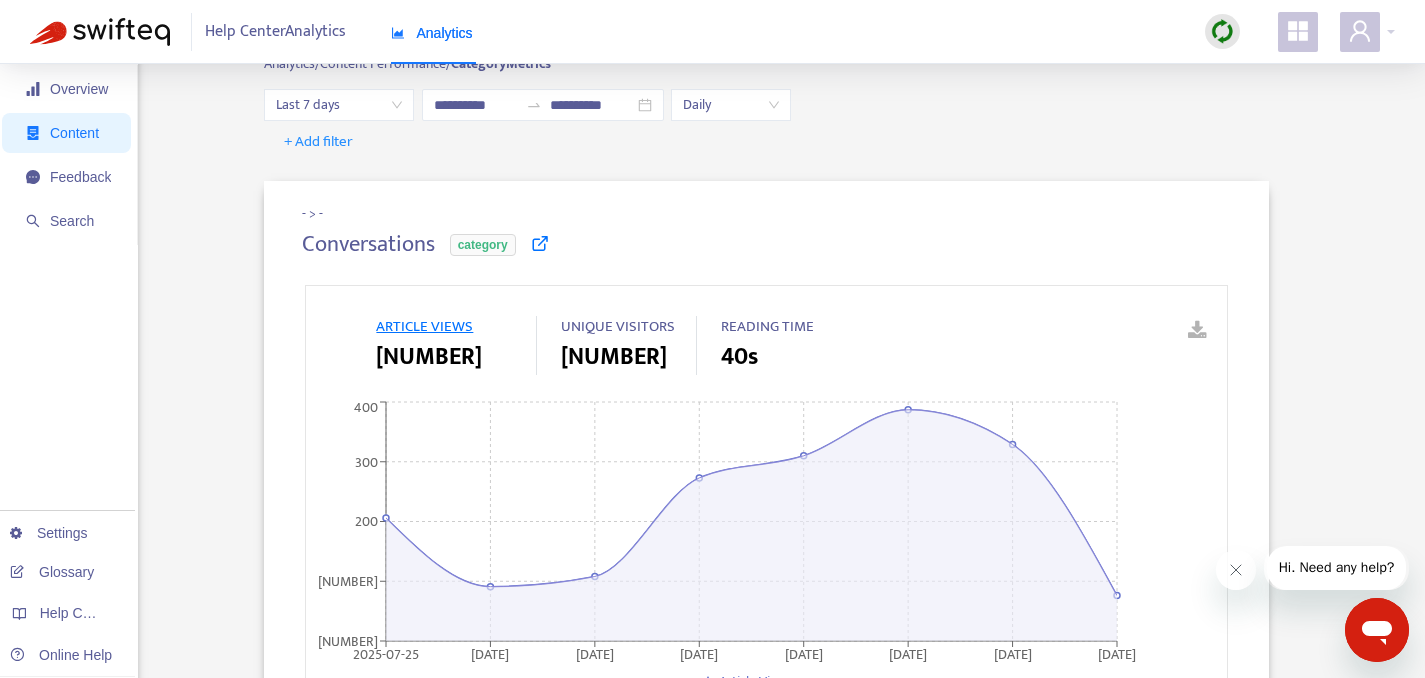 scroll, scrollTop: 0, scrollLeft: 0, axis: both 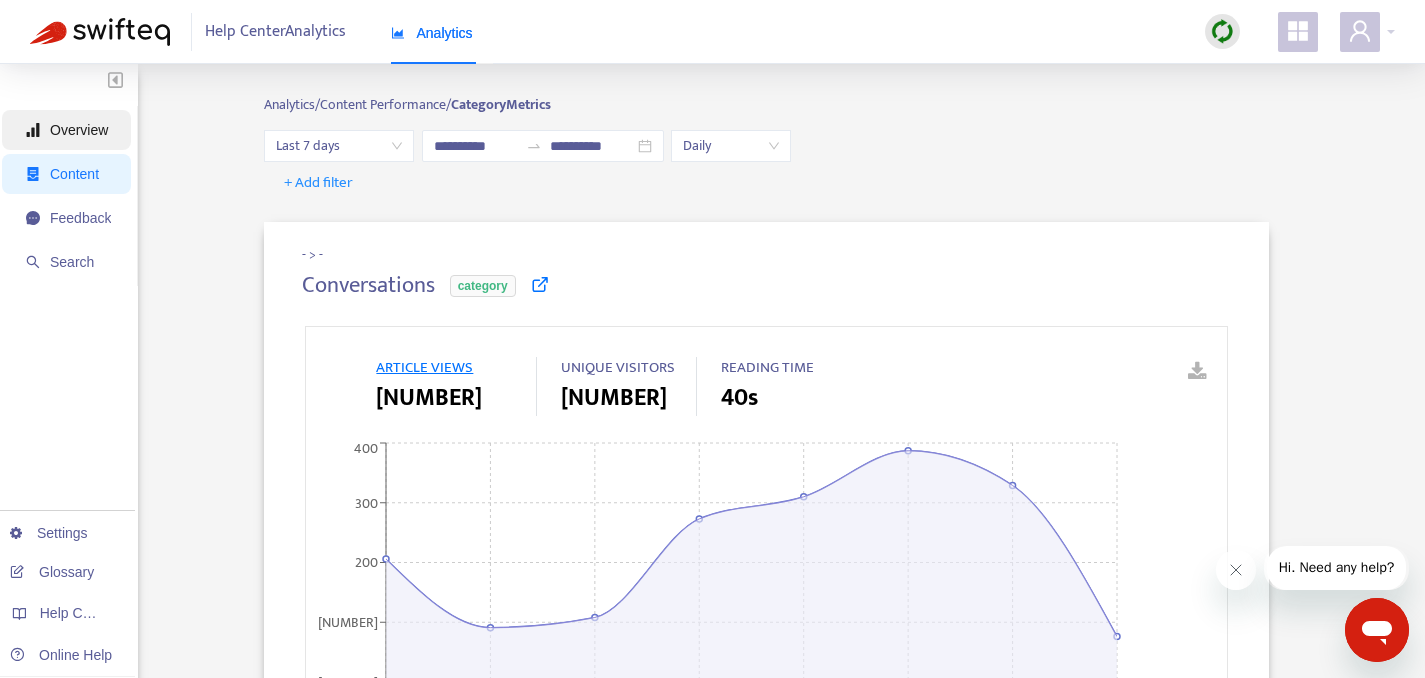 click on "Overview" at bounding box center [68, 130] 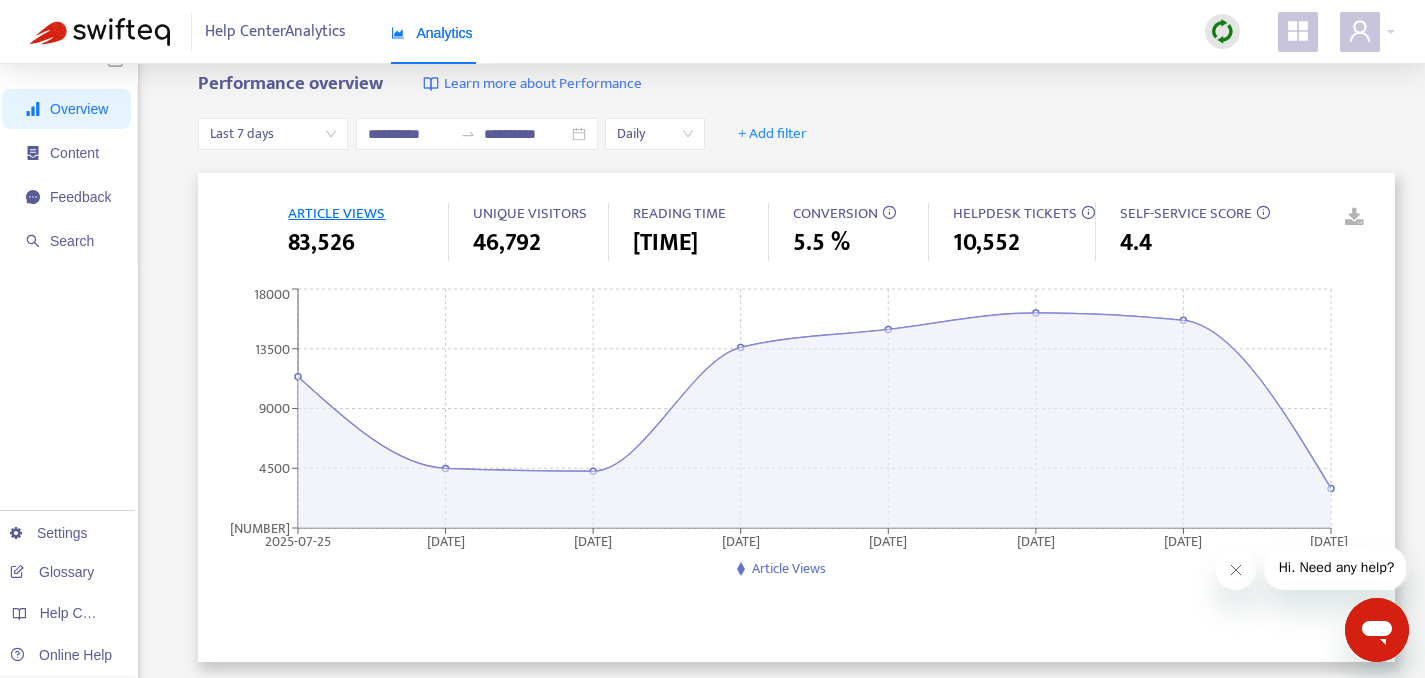 scroll, scrollTop: 0, scrollLeft: 0, axis: both 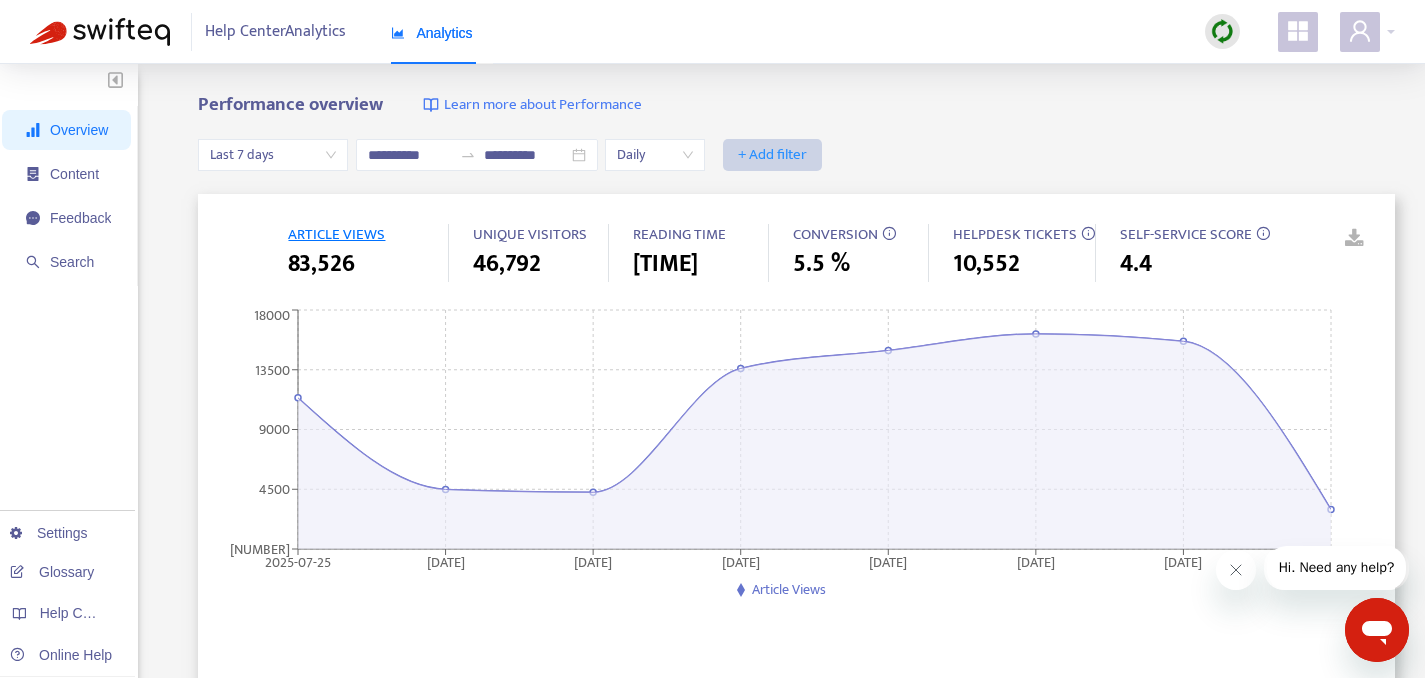 click on "+ Add filter" at bounding box center [772, 155] 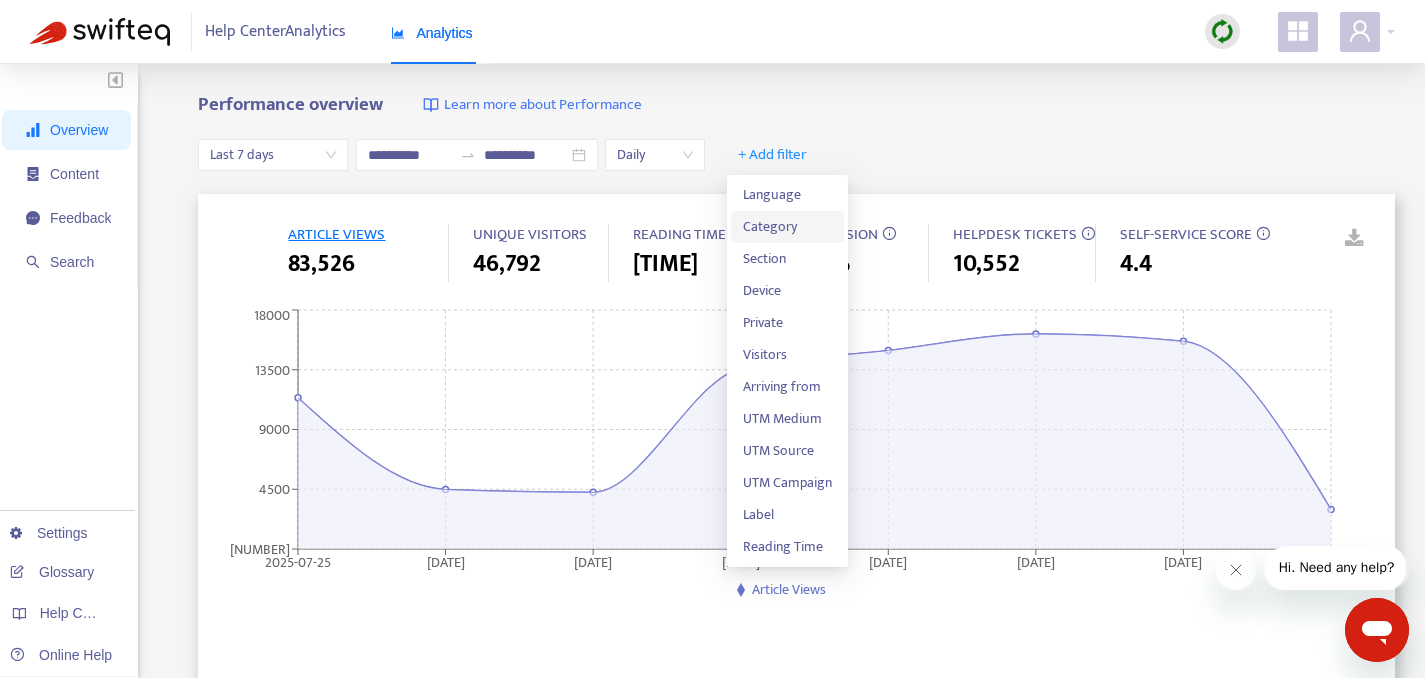 click on "Category" at bounding box center [787, 227] 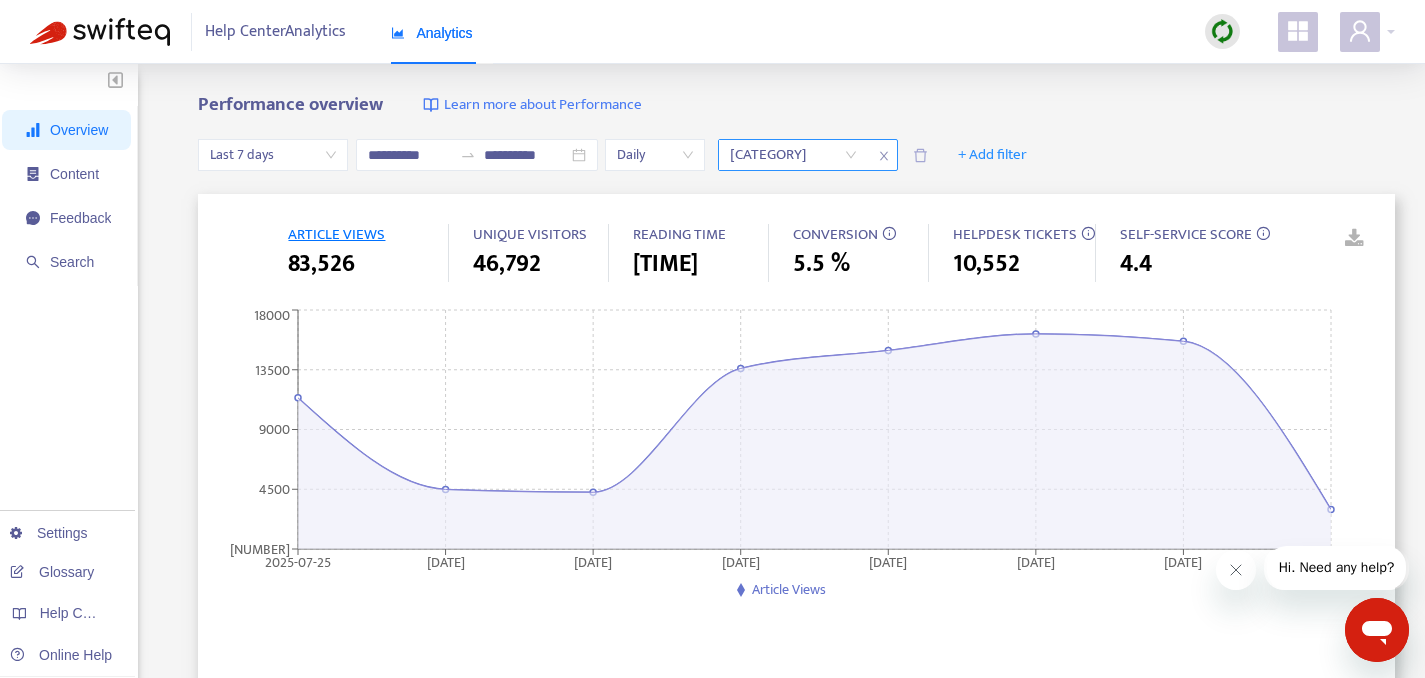 click on "[CATEGORY]" at bounding box center (793, 155) 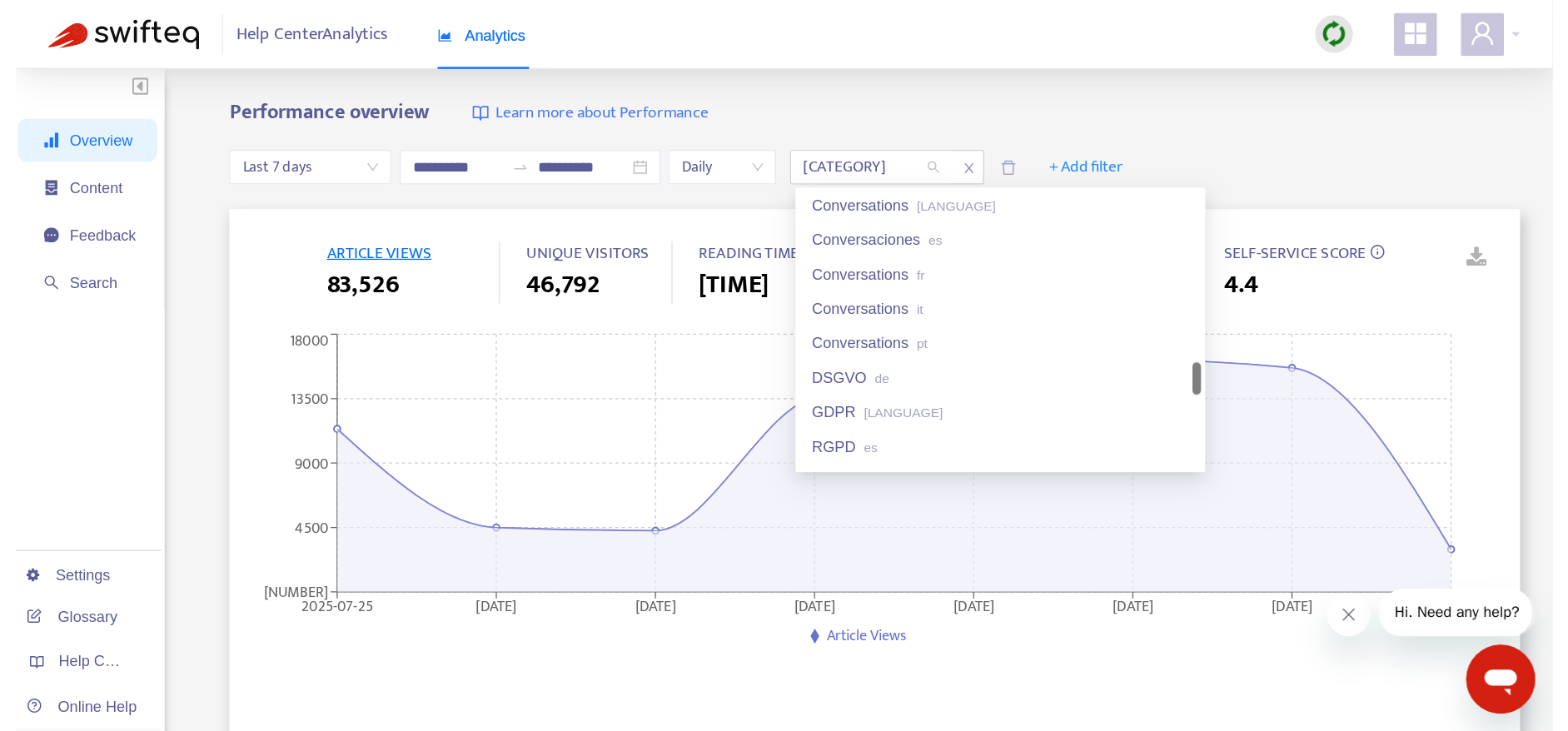 scroll, scrollTop: 1305, scrollLeft: 0, axis: vertical 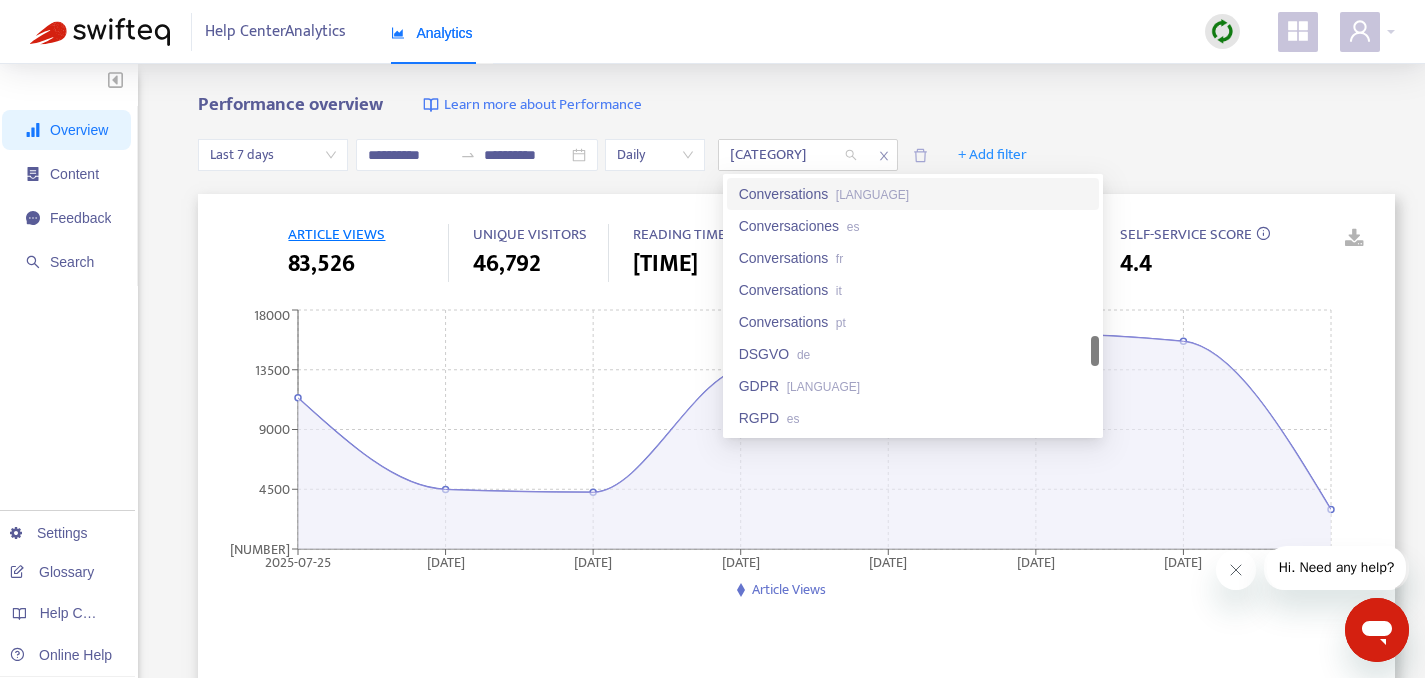 click on "[TEXT]" at bounding box center (913, 194) 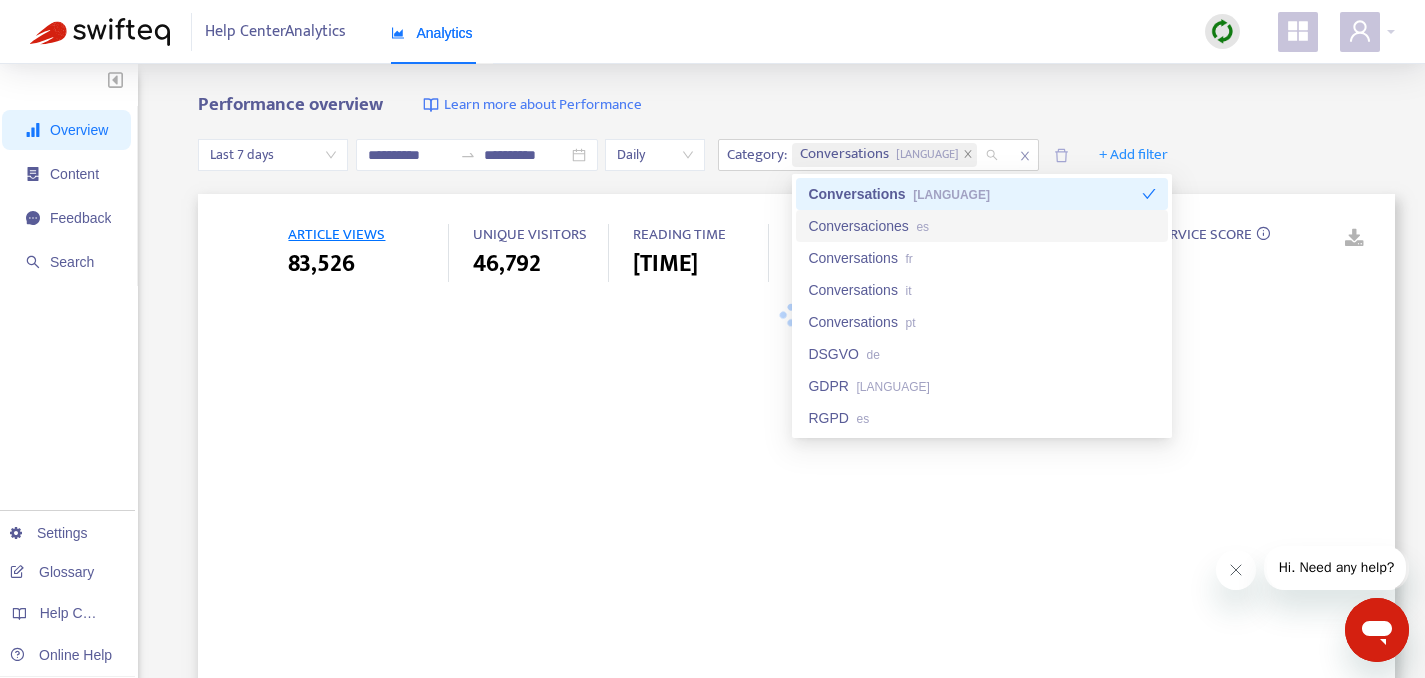 click on "[TEXT]" at bounding box center (712, 679) 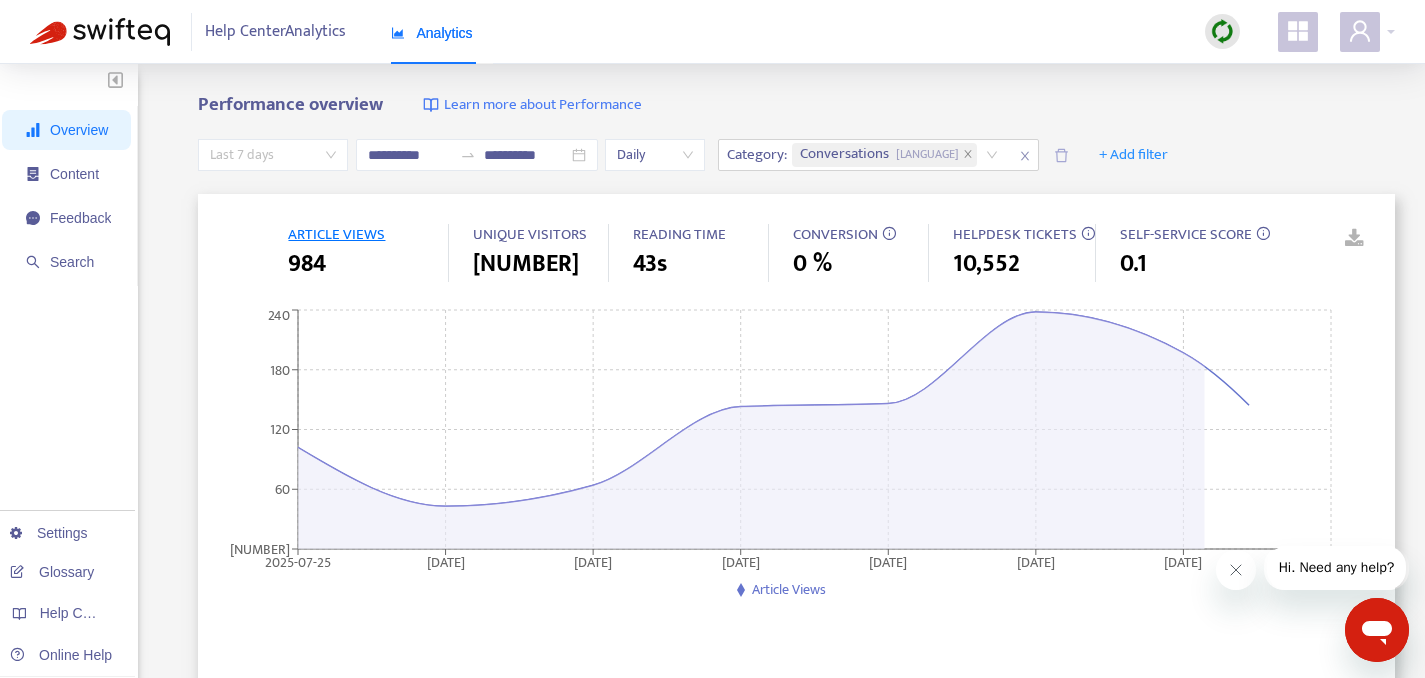 click on "Last 7 days" at bounding box center [273, 155] 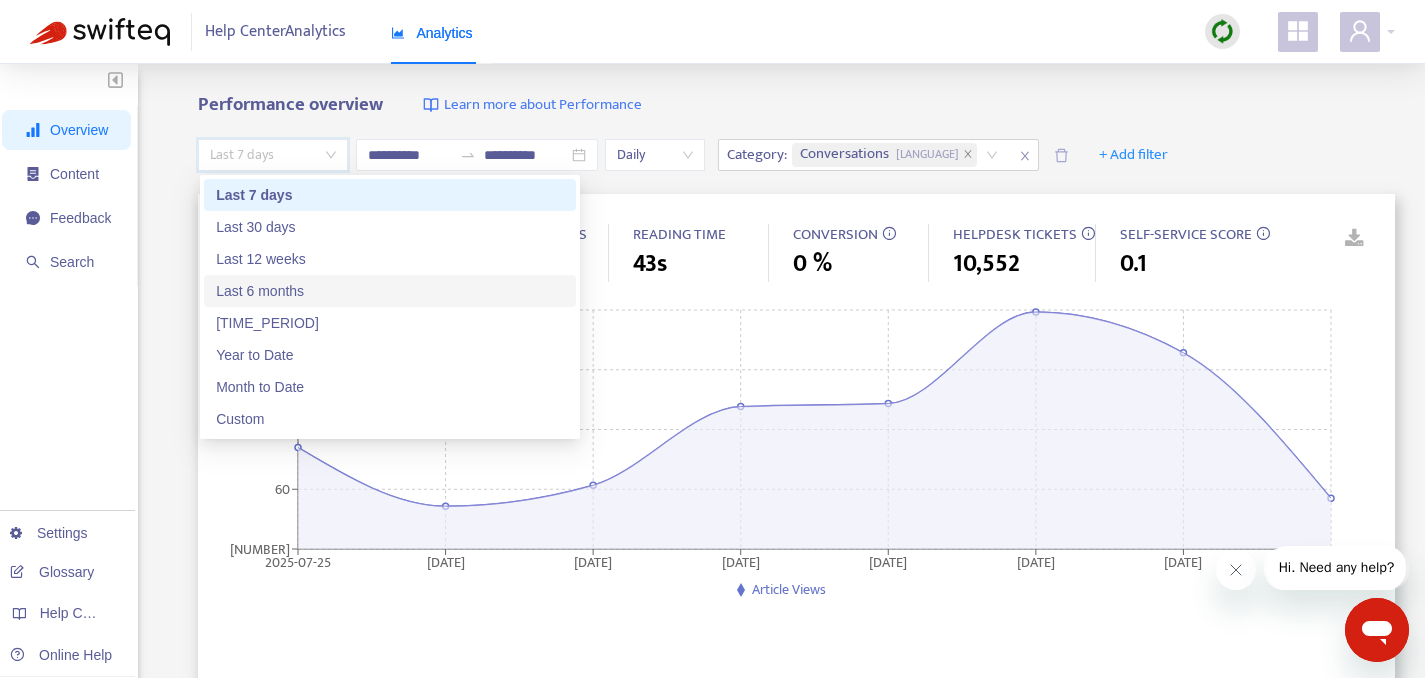 click on "Last 6 months" at bounding box center [390, 291] 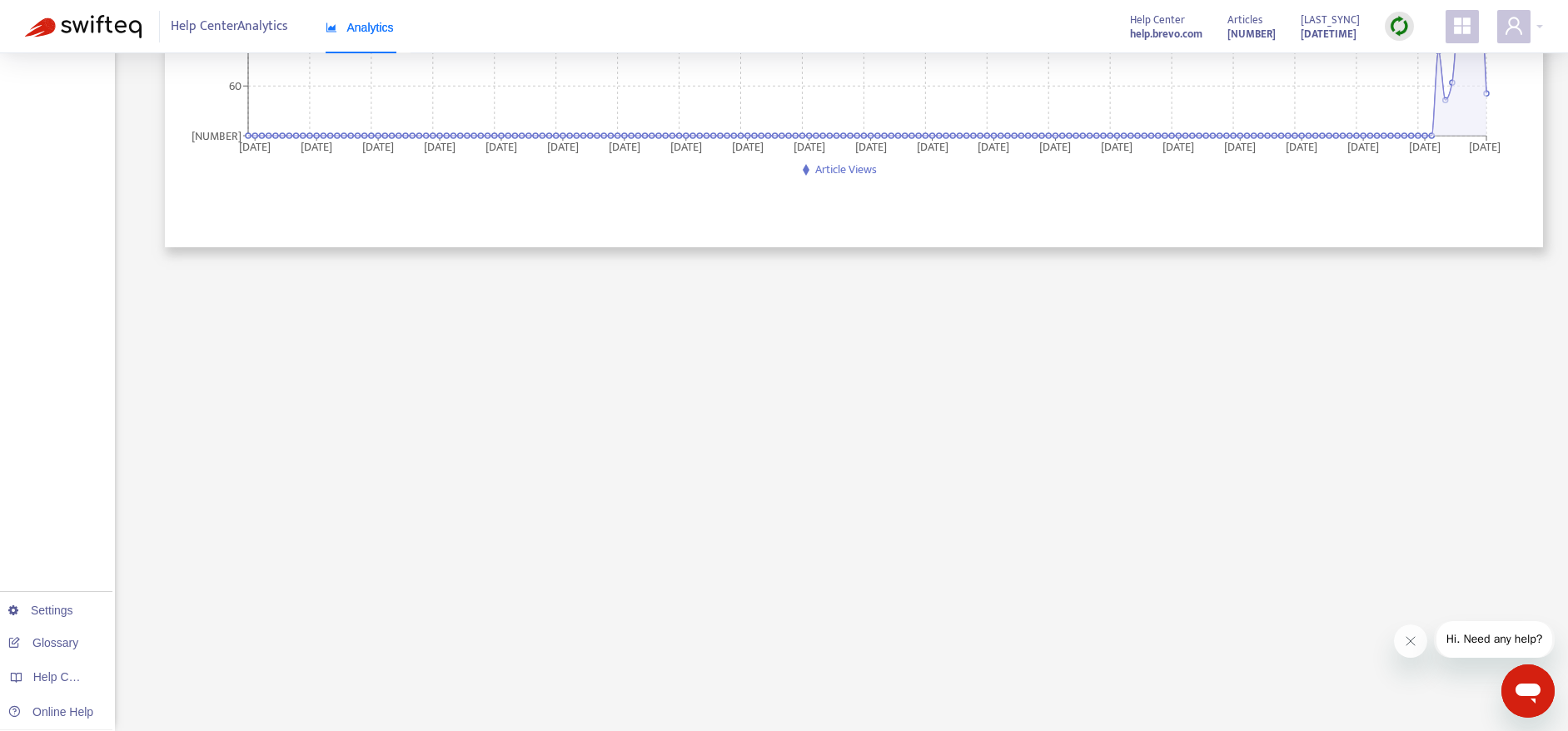 scroll, scrollTop: 0, scrollLeft: 0, axis: both 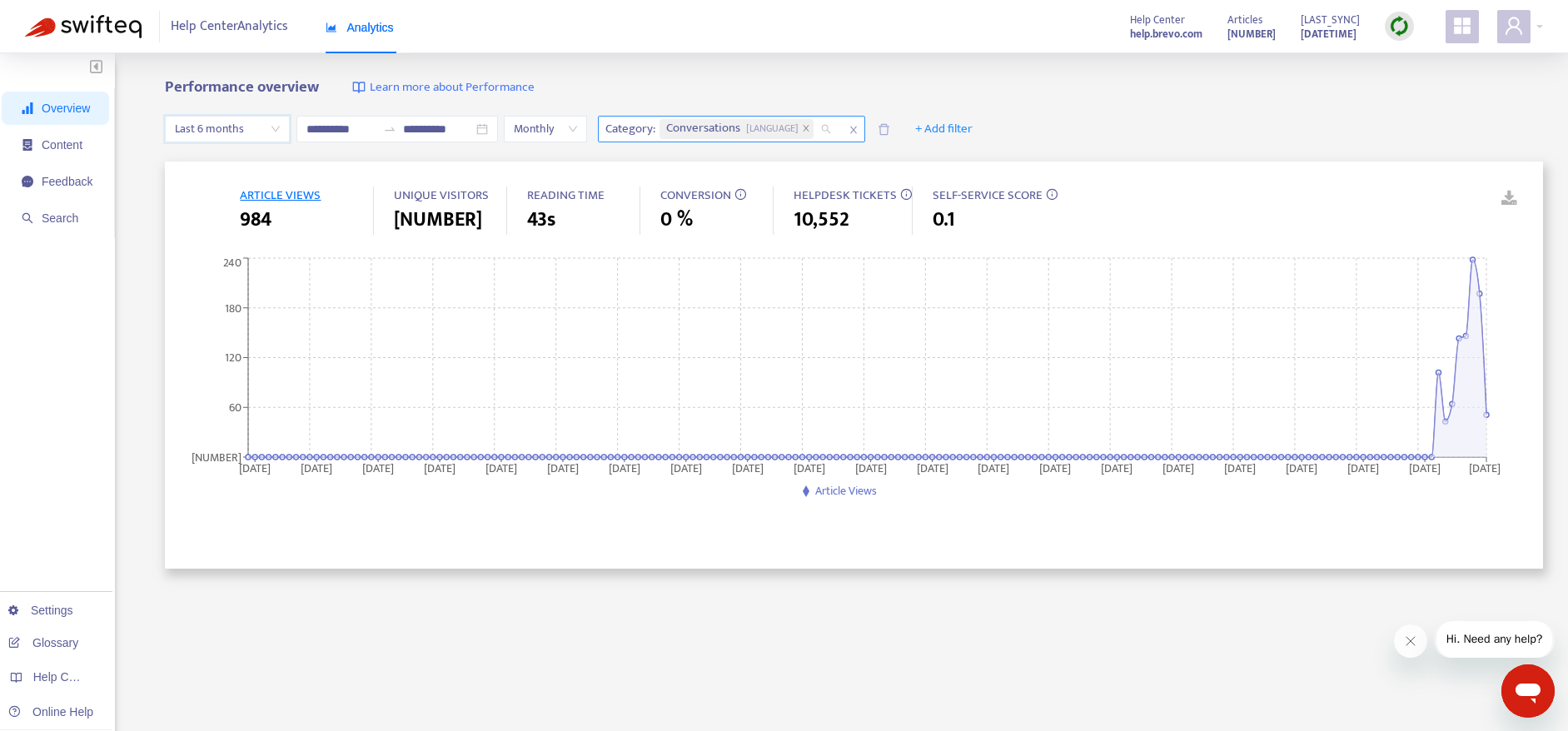 click on "[TEXT]" at bounding box center [748, 129] 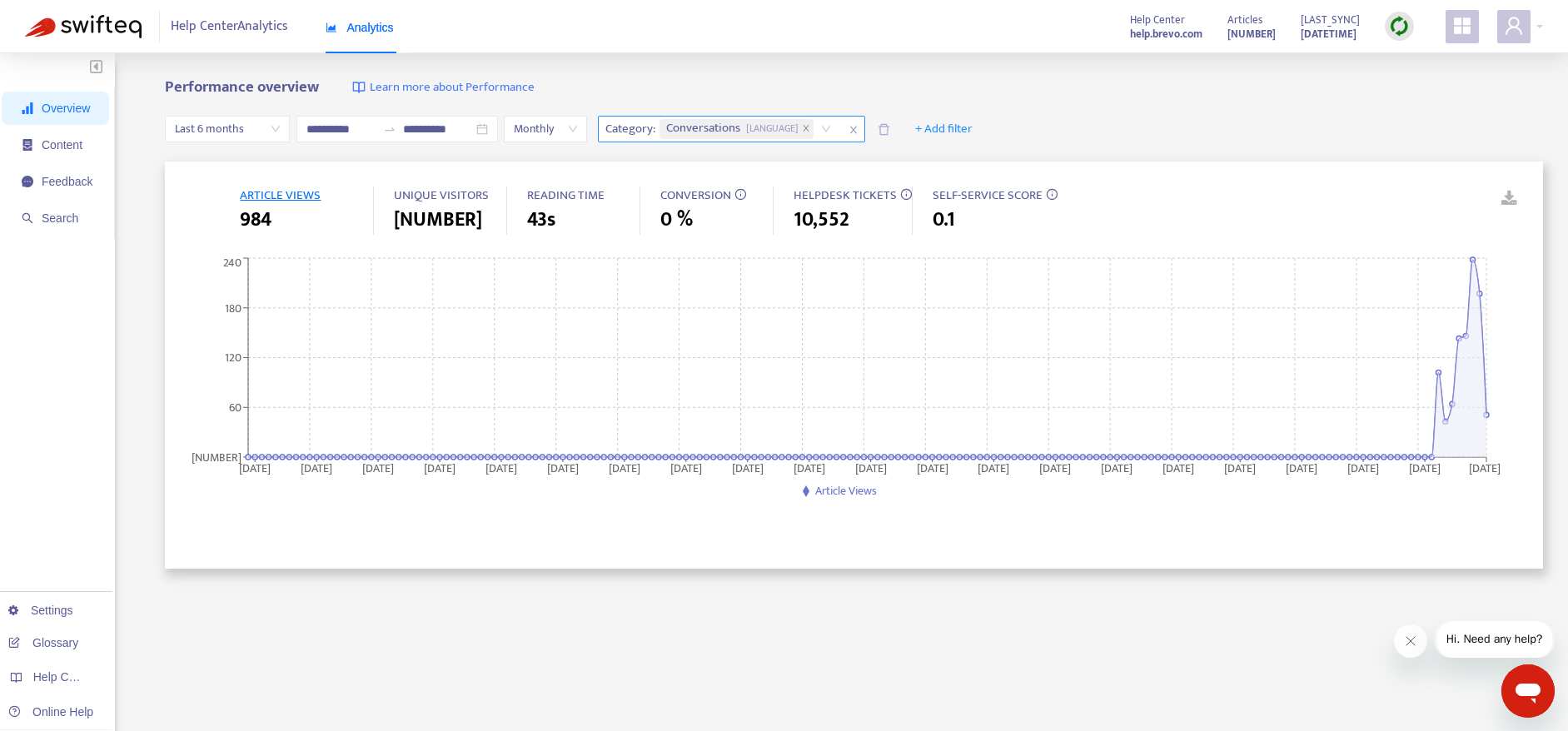 click on "[TEXT]" at bounding box center (736, 129) 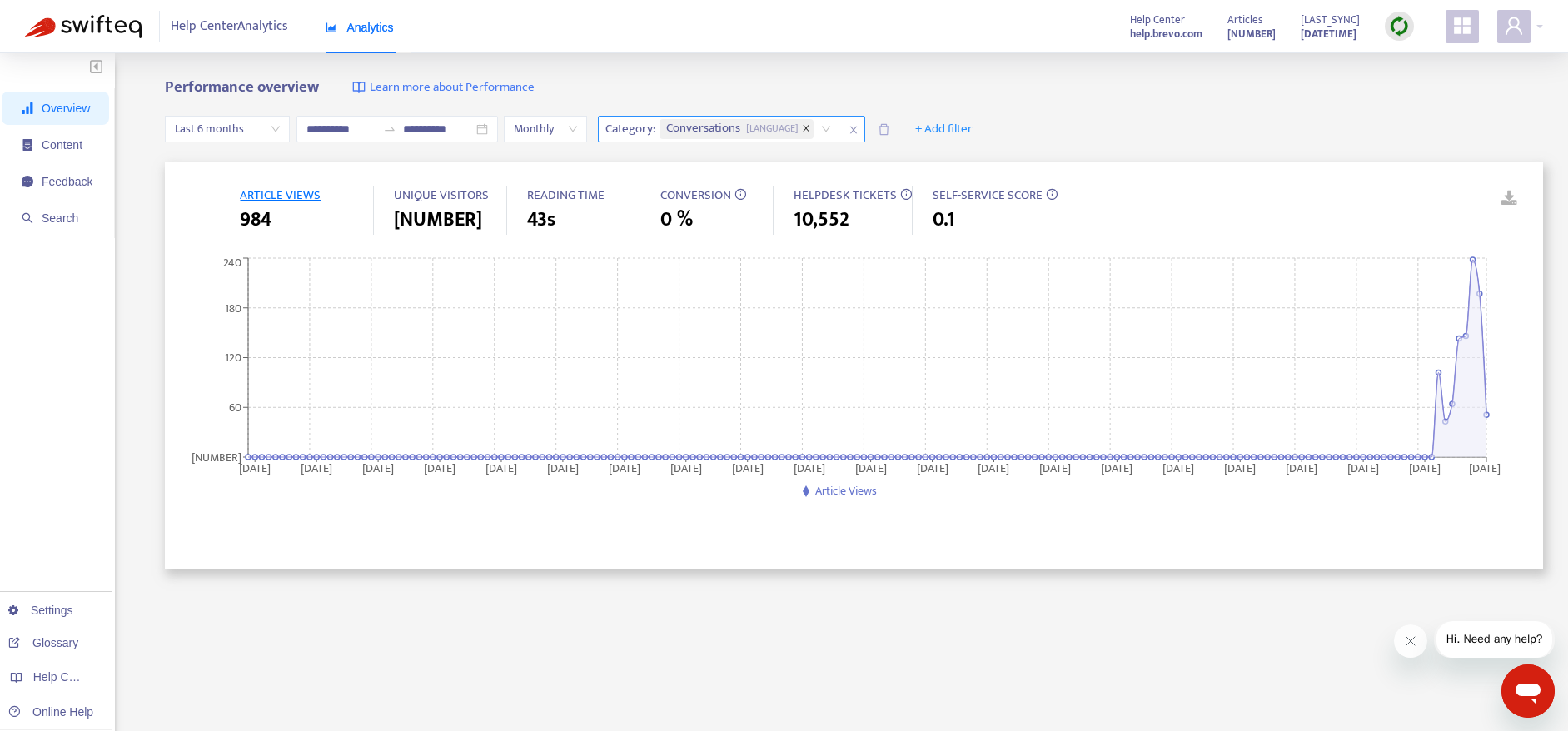 click 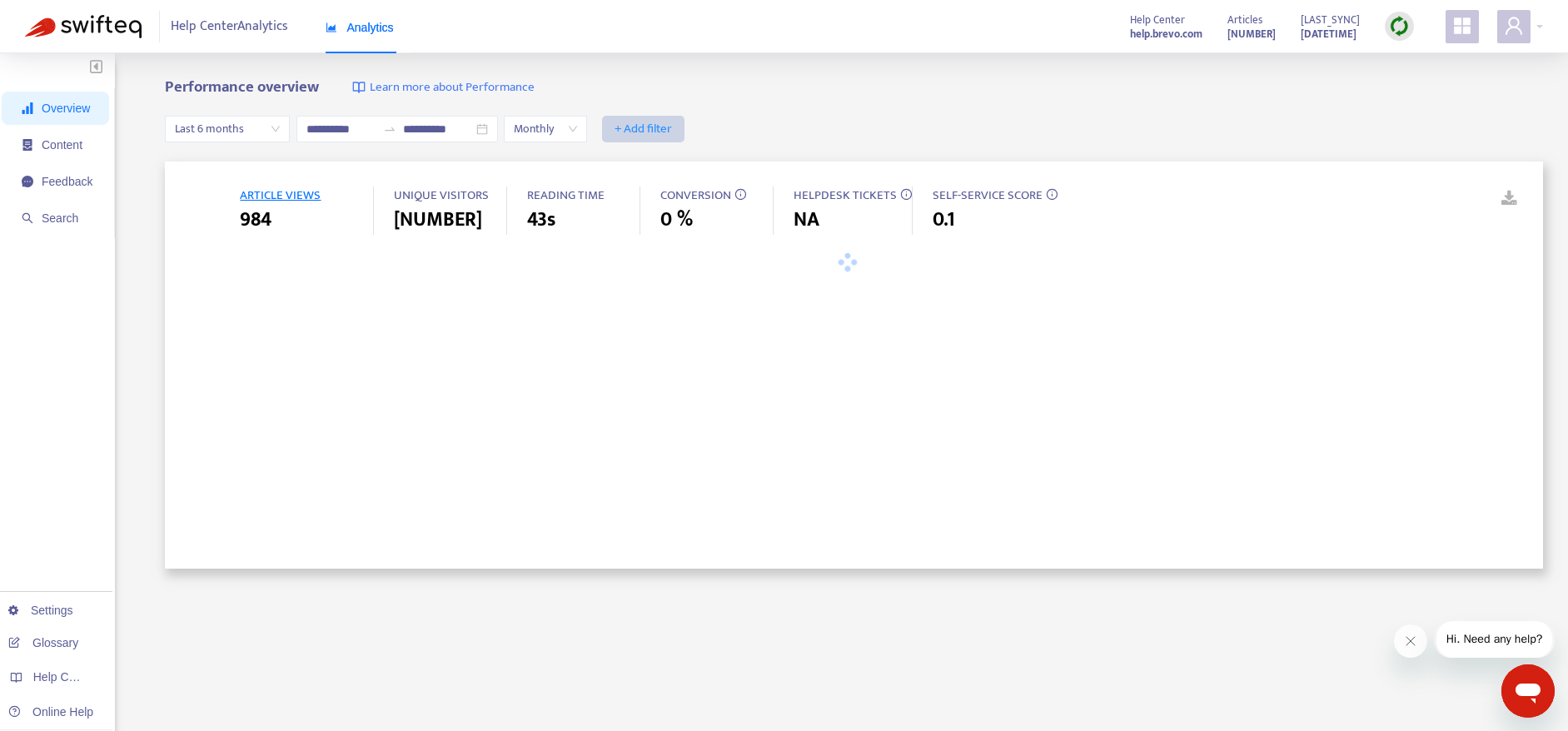 click on "+ Add filter" at bounding box center (643, 129) 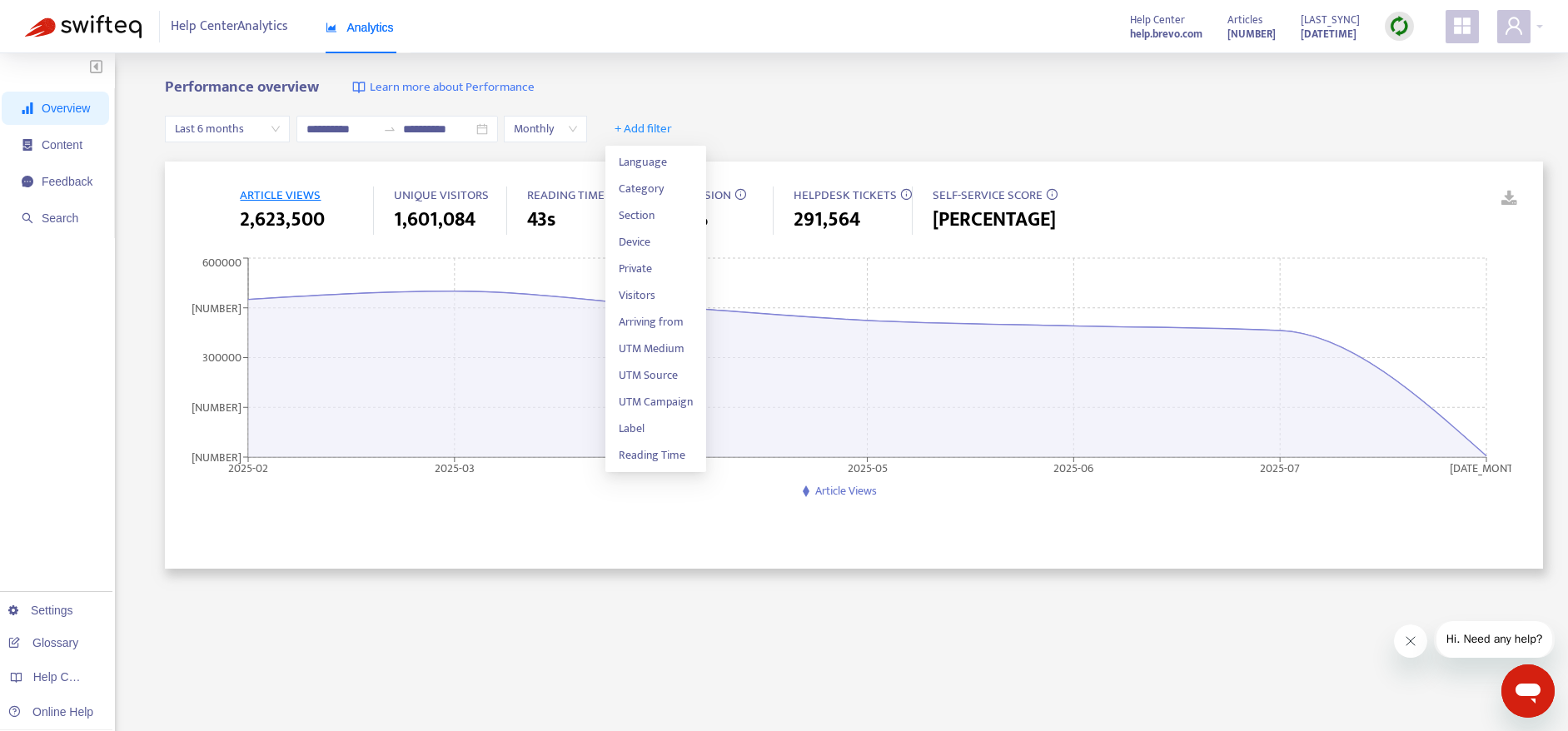 click at bounding box center [1411, 641] 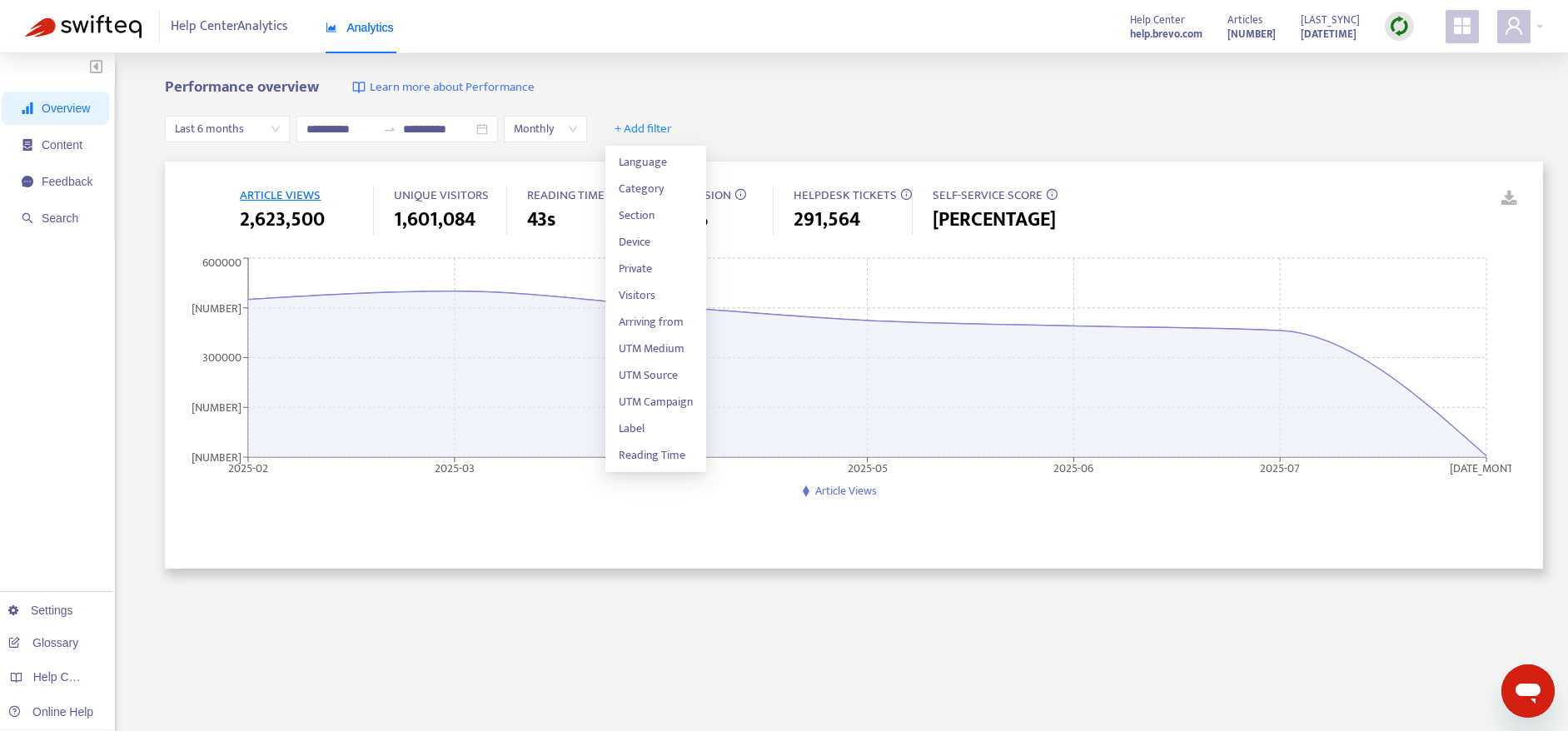 click on "[TEXT]" at bounding box center [854, 565] 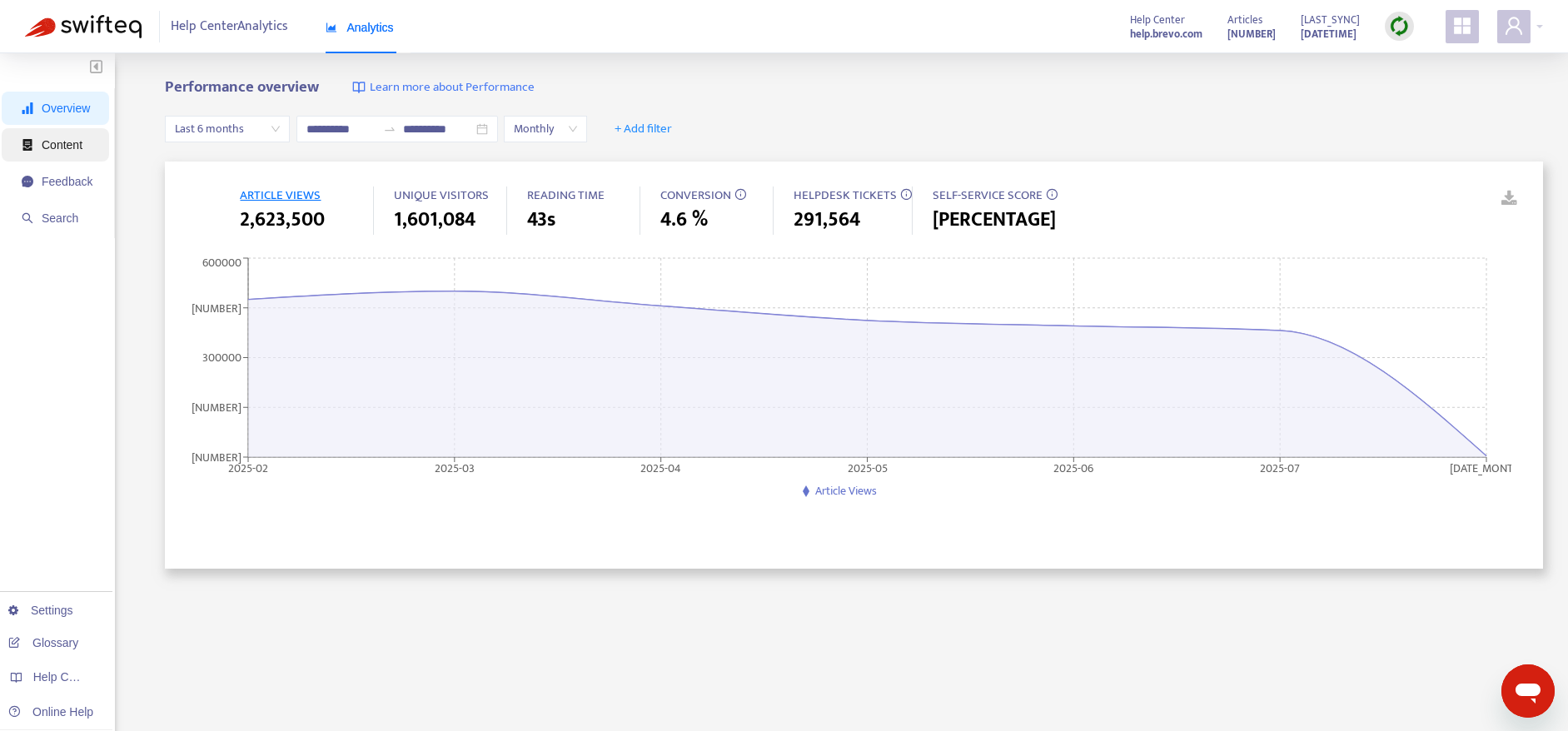 click on "Content" at bounding box center [62, 145] 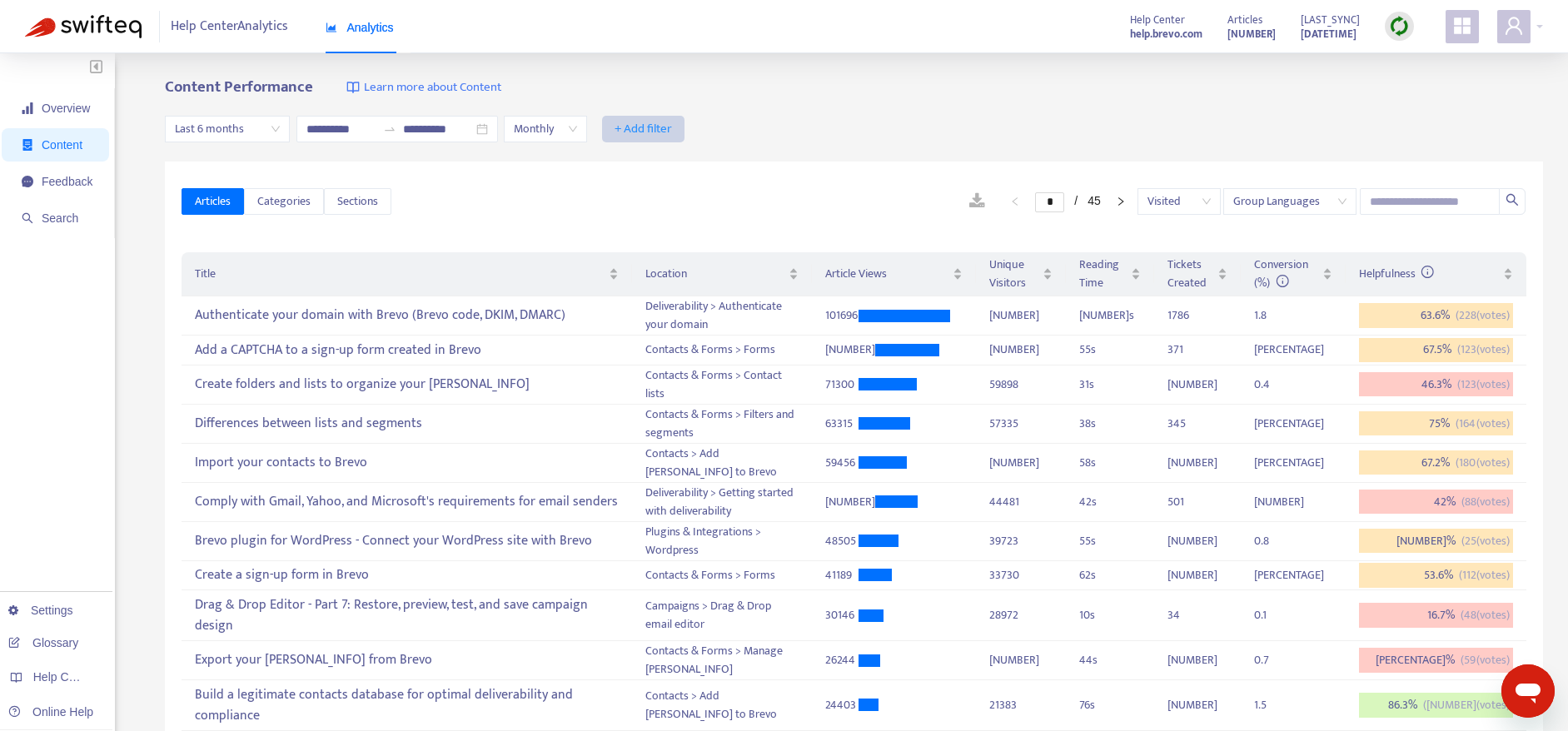 click on "+ Add filter" at bounding box center [643, 129] 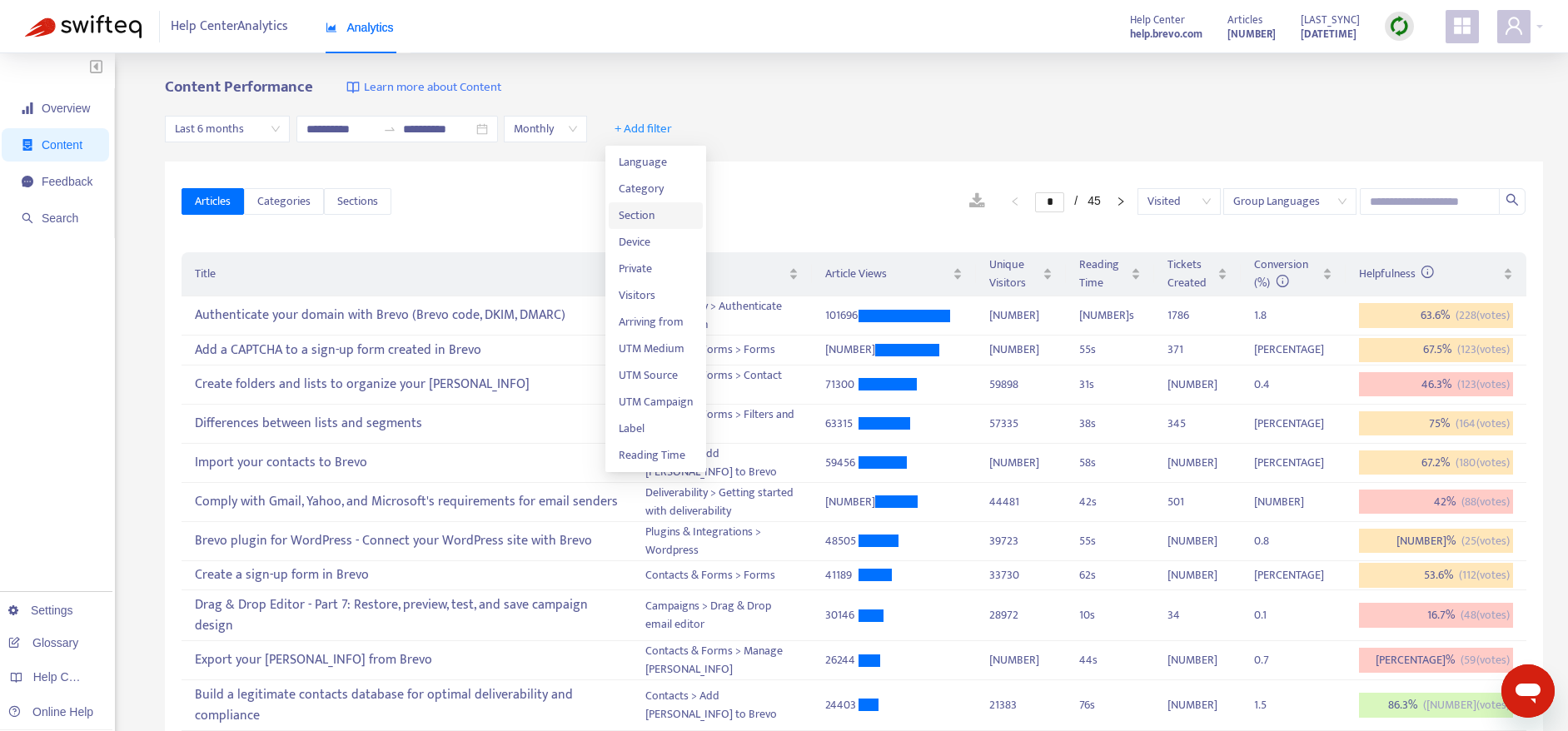 click on "Section" at bounding box center [655, 216] 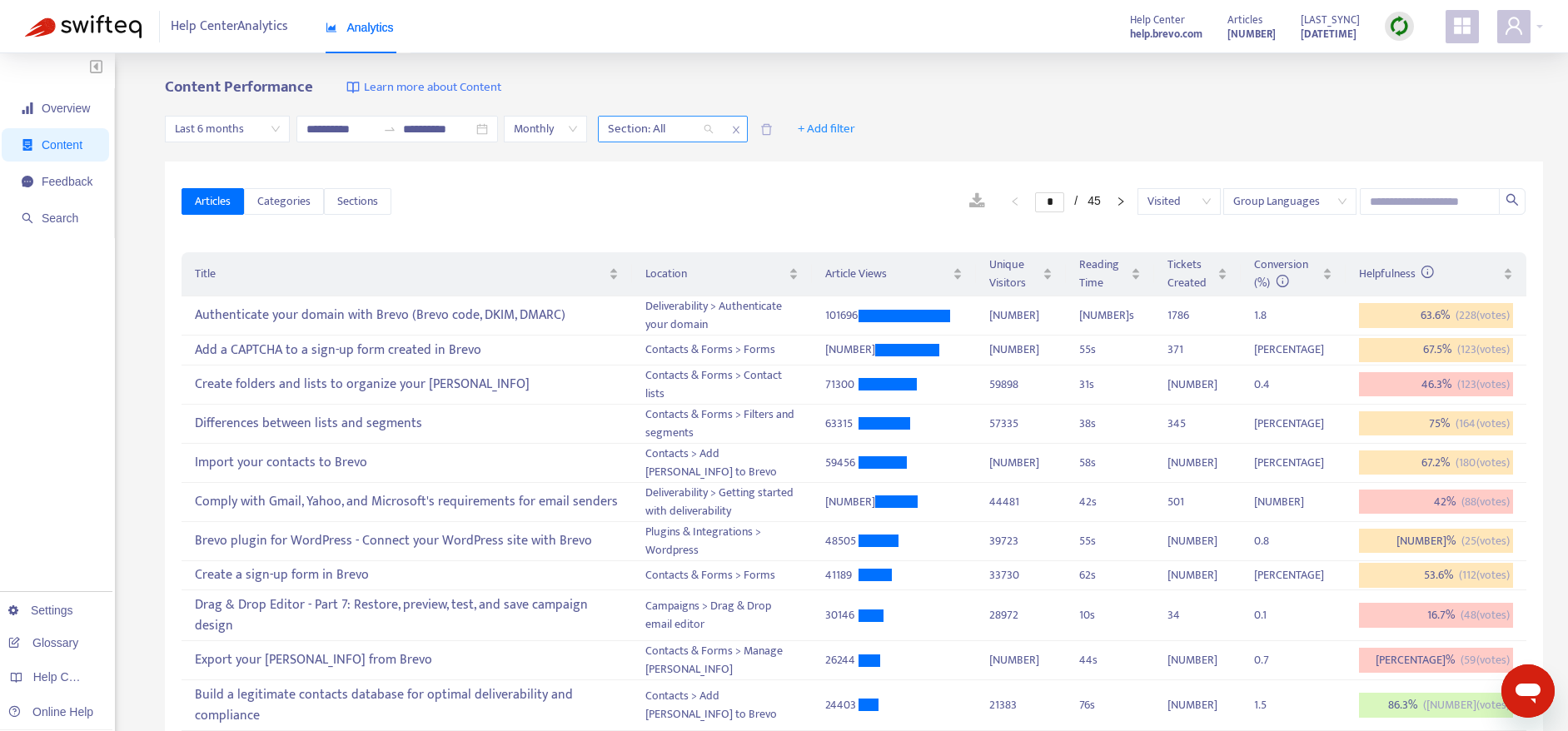 click at bounding box center (652, 129) 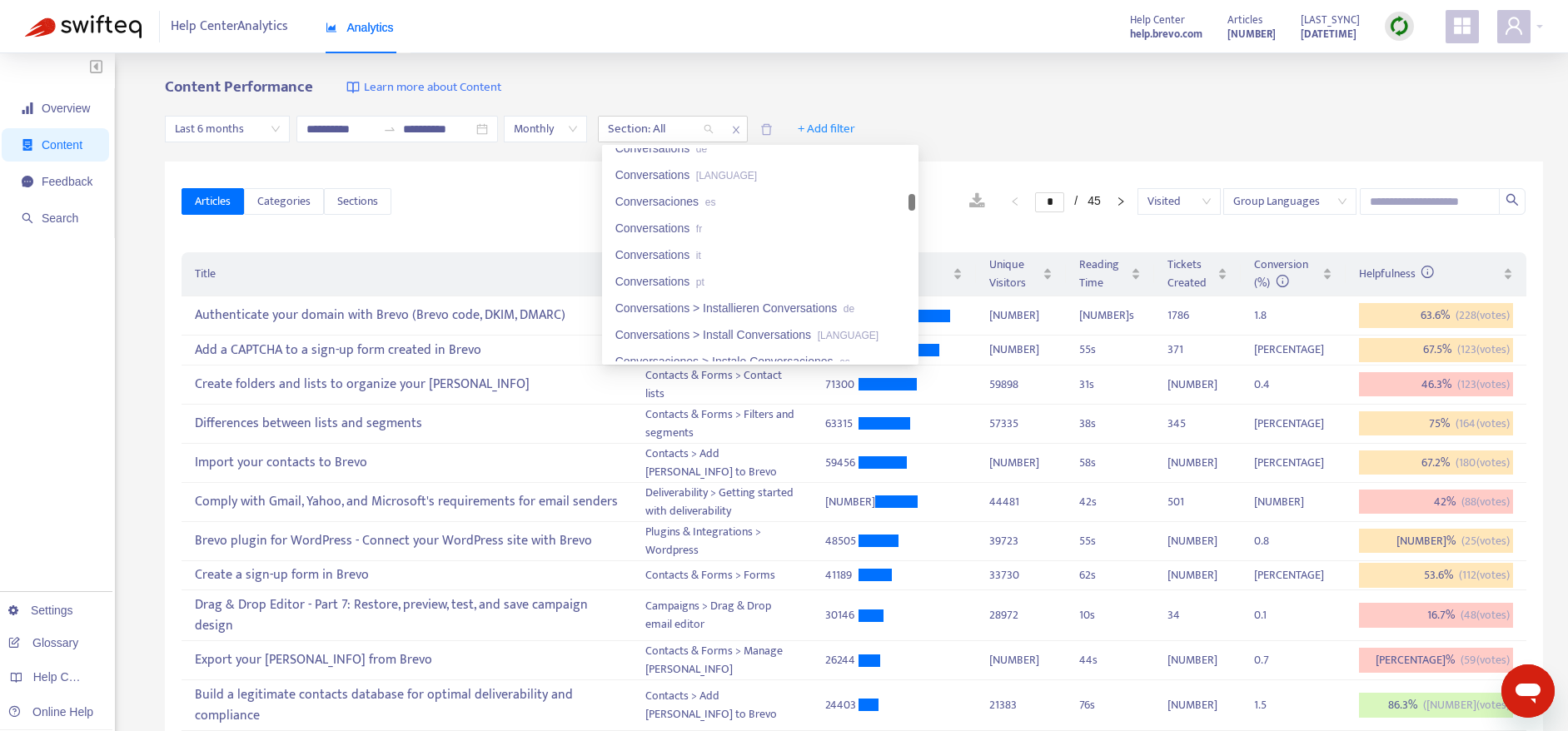 scroll, scrollTop: 2887, scrollLeft: 0, axis: vertical 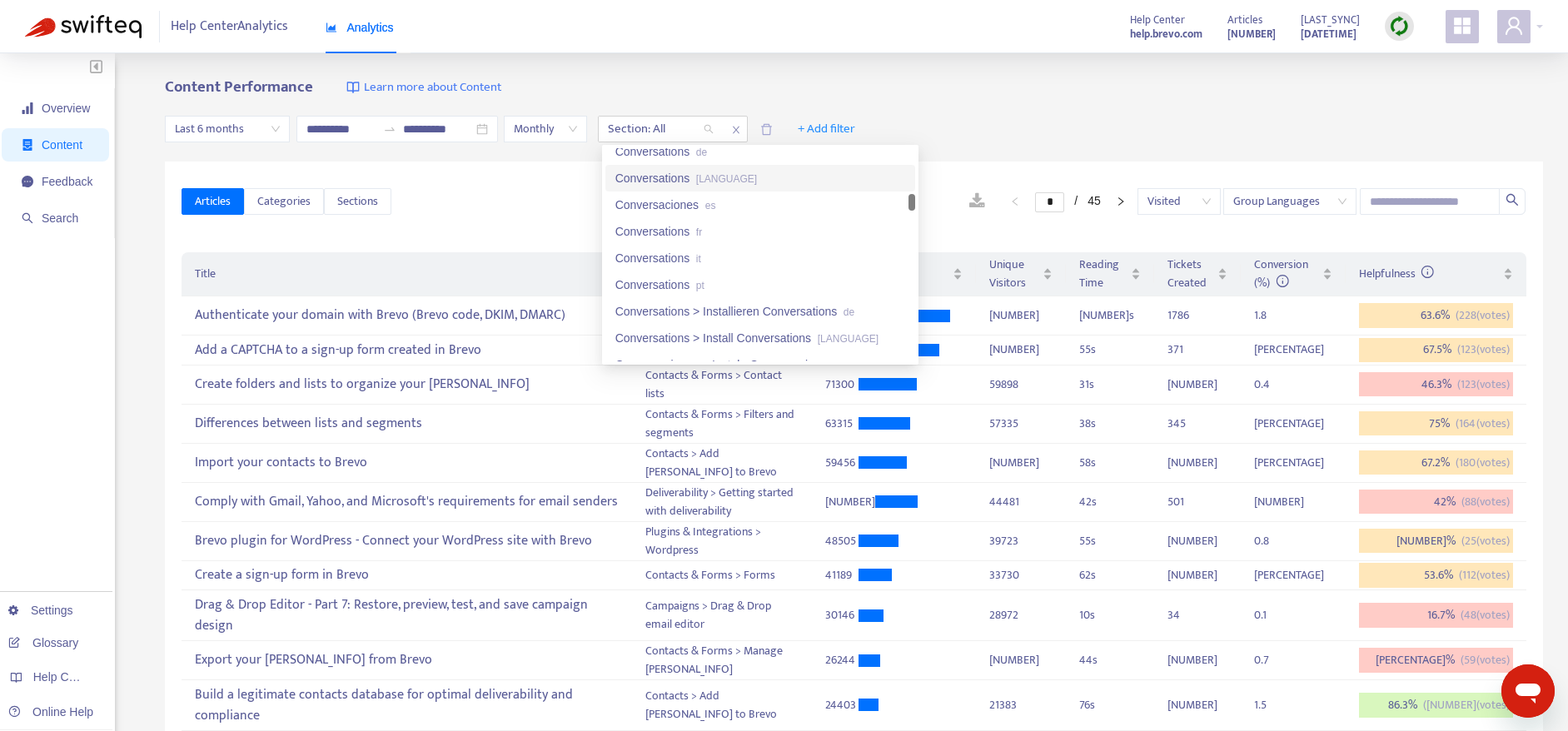 click on "[TEXT]" at bounding box center (760, 178) 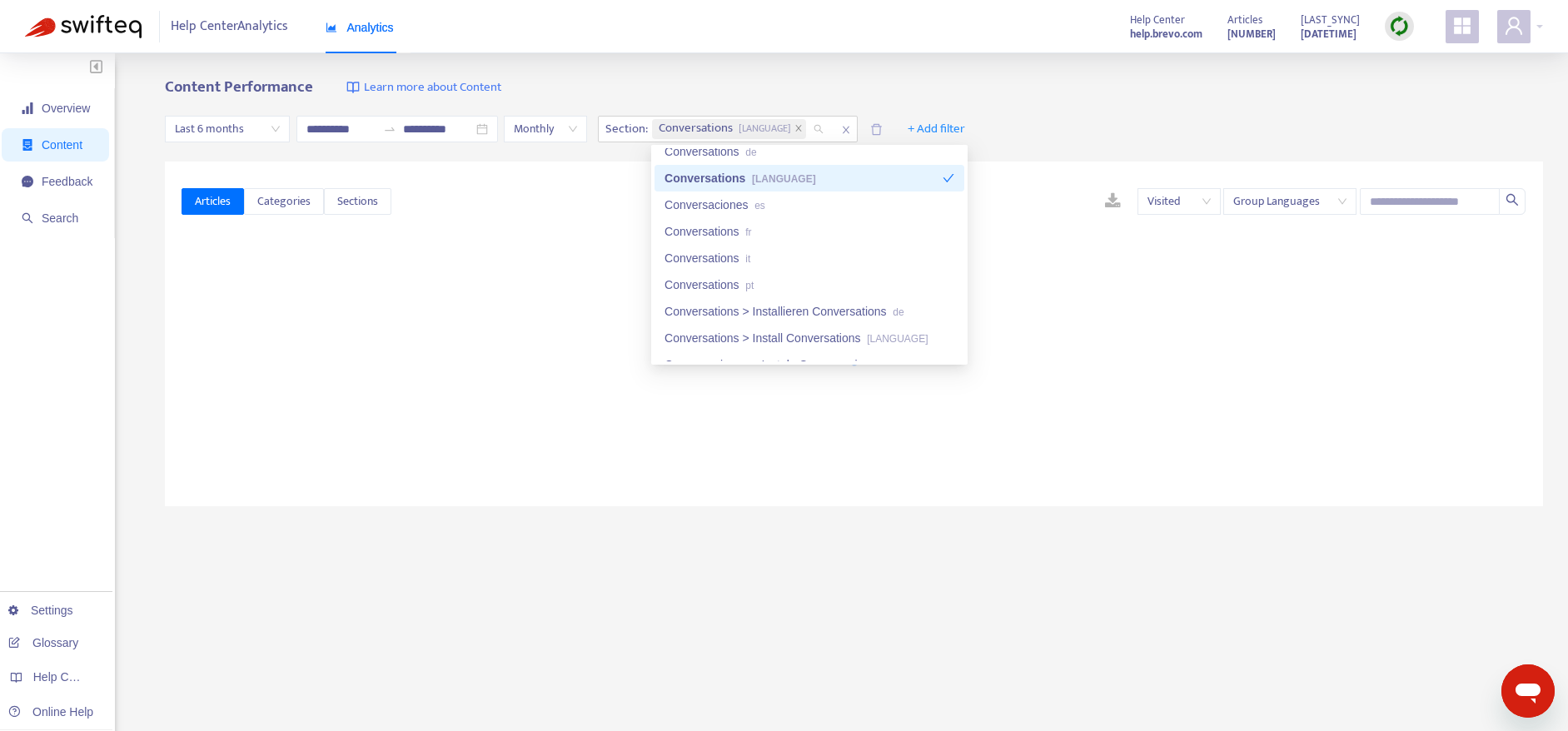 click on "Visited Group Languages" at bounding box center (958, 201) 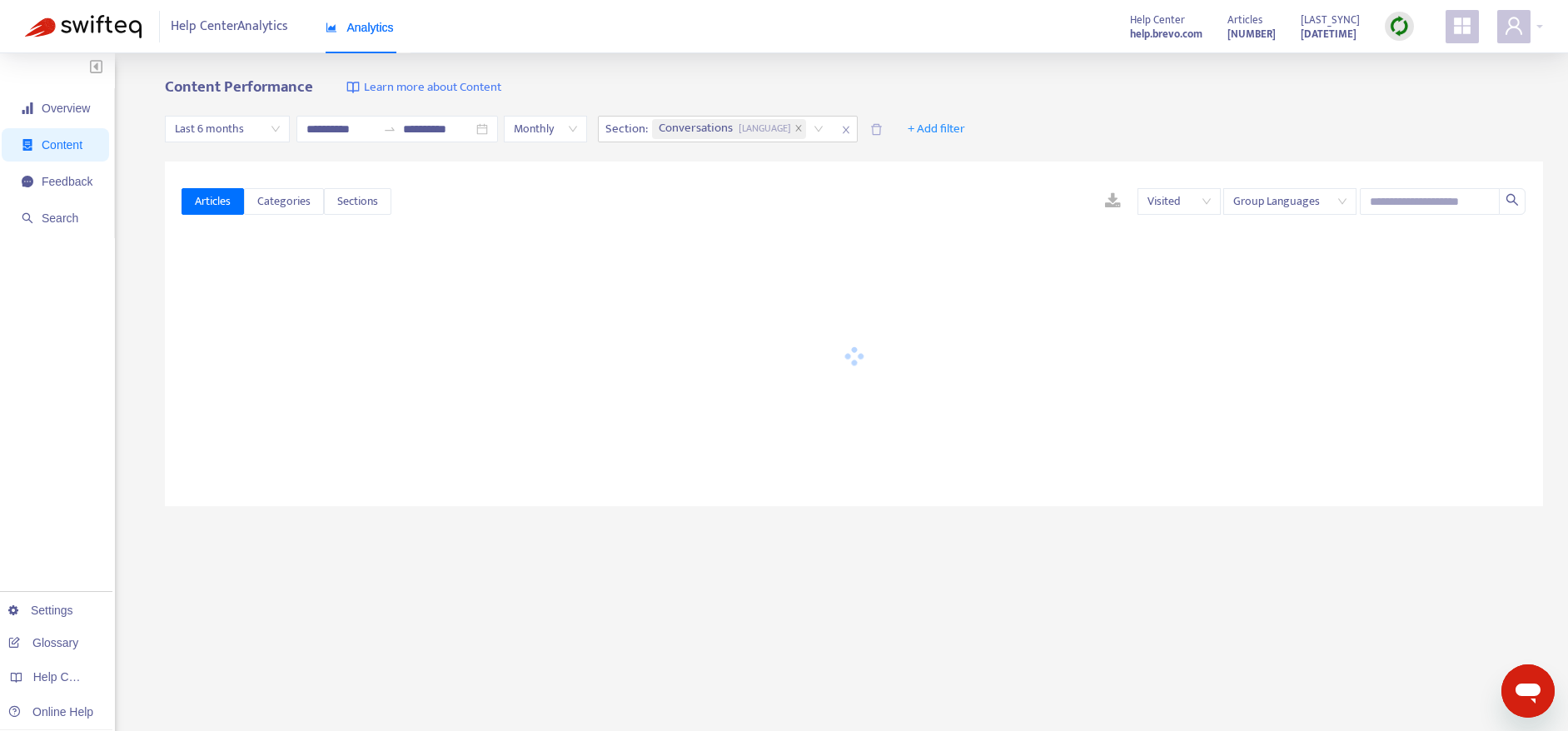 click at bounding box center (854, 356) 